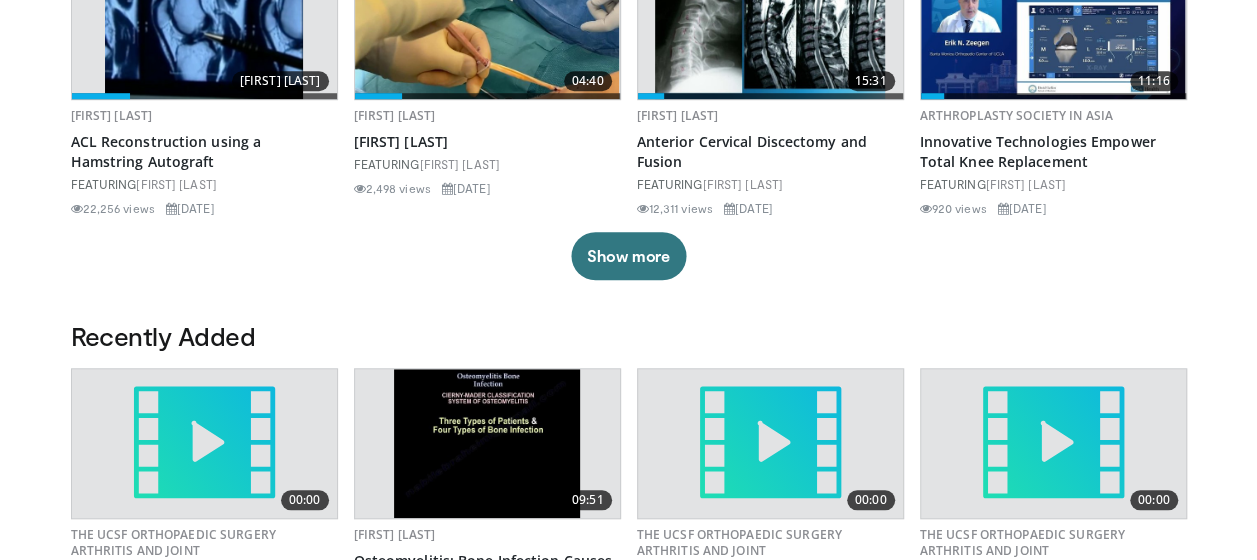 scroll, scrollTop: 800, scrollLeft: 0, axis: vertical 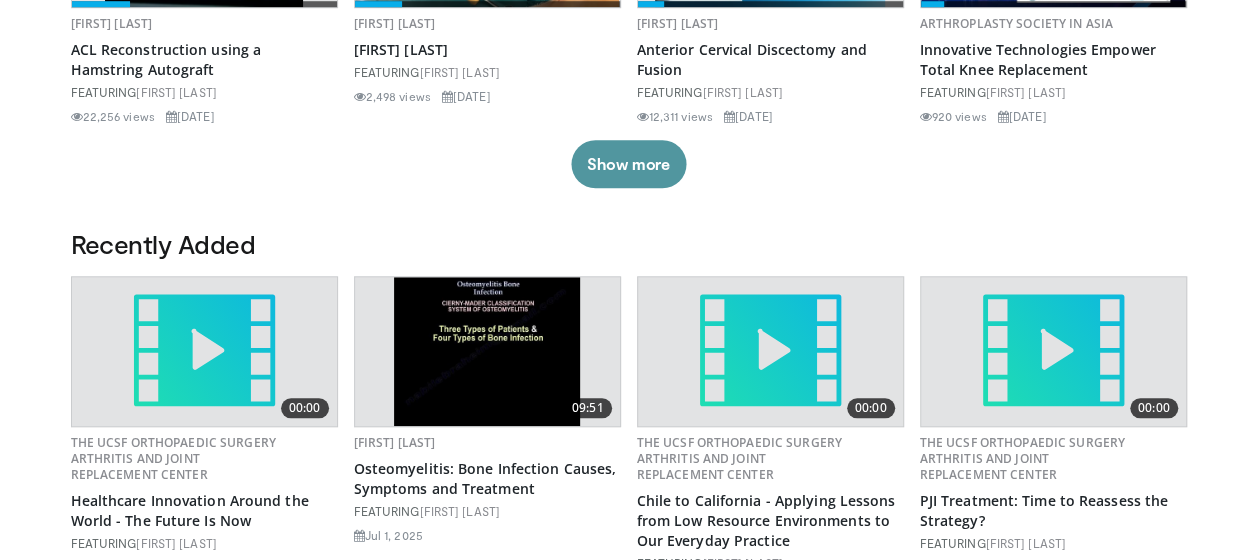 click on "Show more" at bounding box center (628, 164) 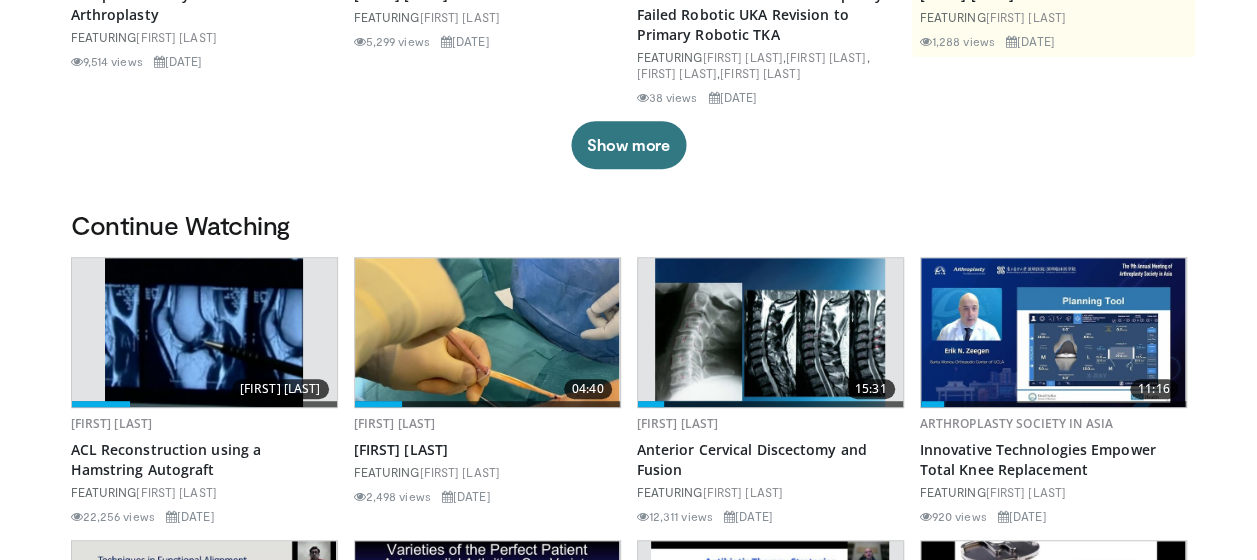 scroll, scrollTop: 0, scrollLeft: 0, axis: both 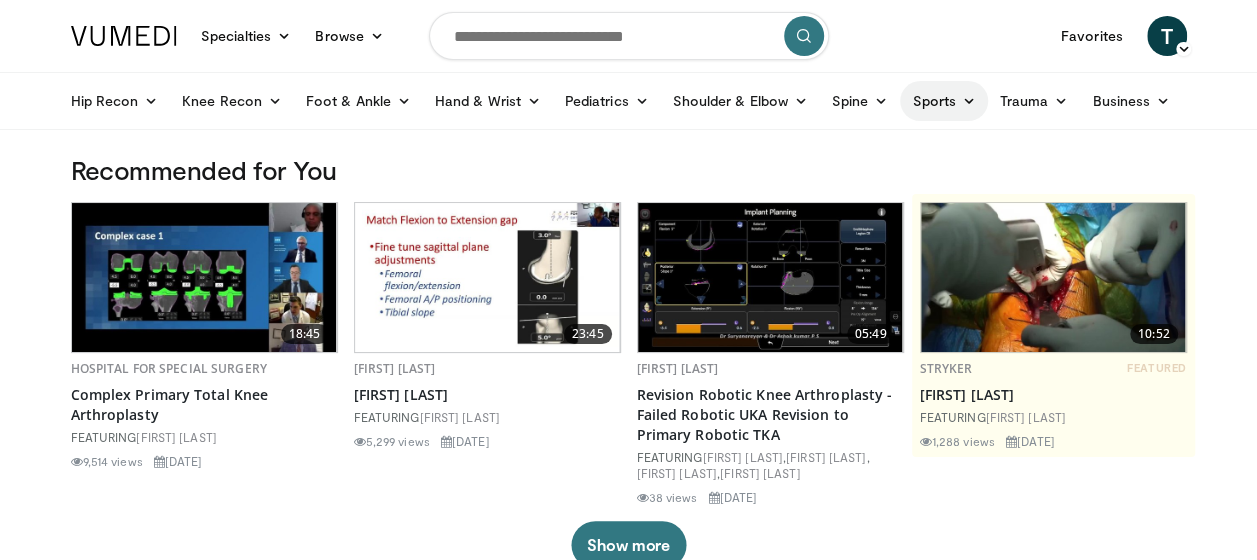 click on "Sports" at bounding box center (944, 101) 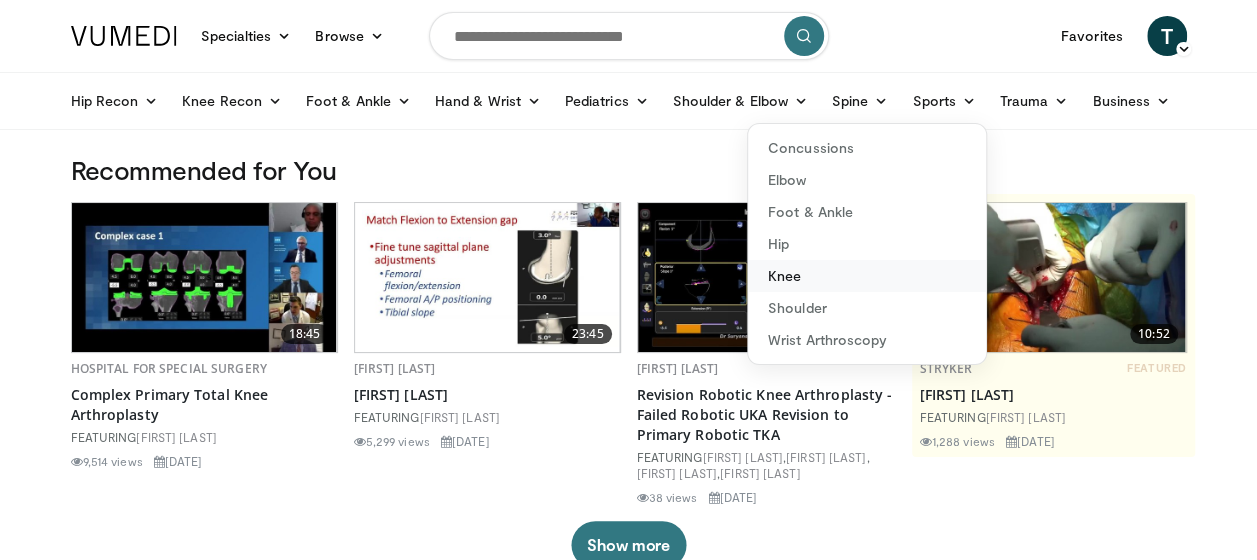 click on "Knee" at bounding box center (867, 276) 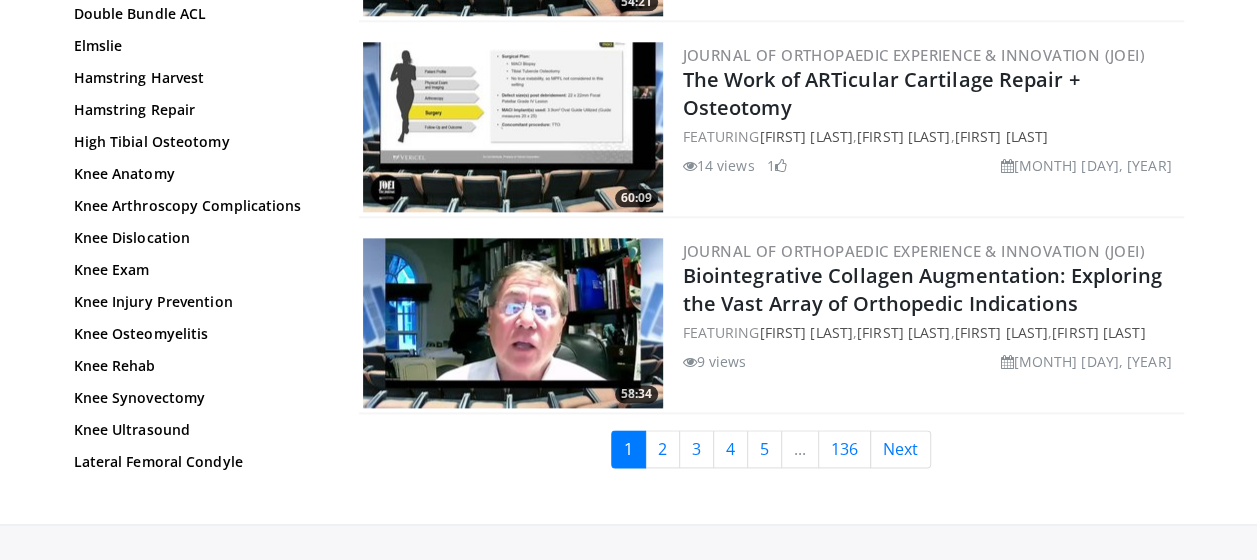 scroll, scrollTop: 5018, scrollLeft: 0, axis: vertical 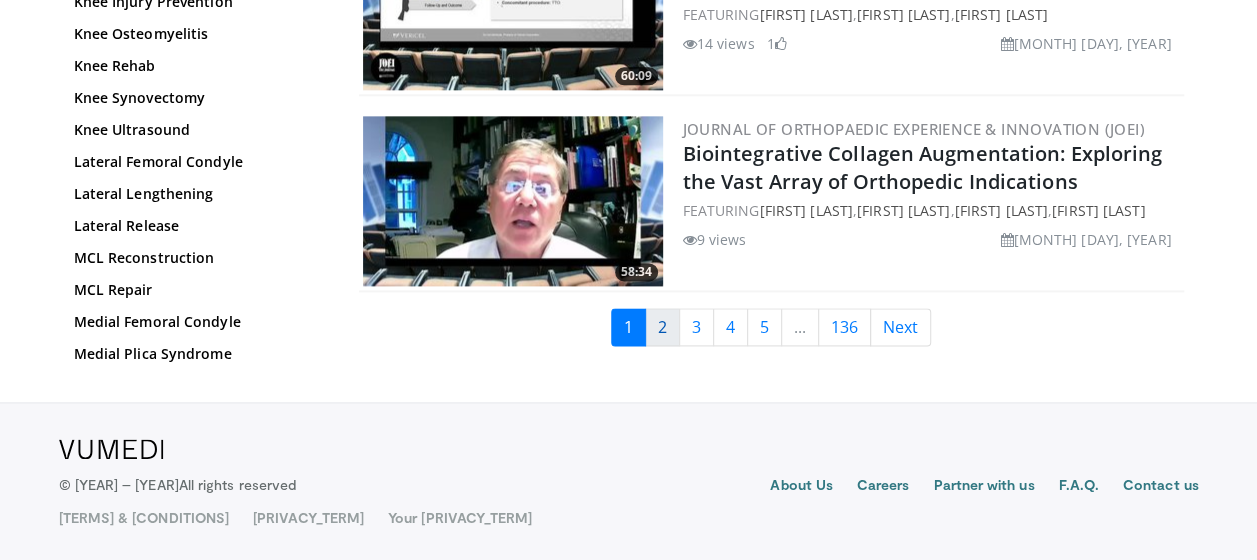 click on "2" at bounding box center [662, 327] 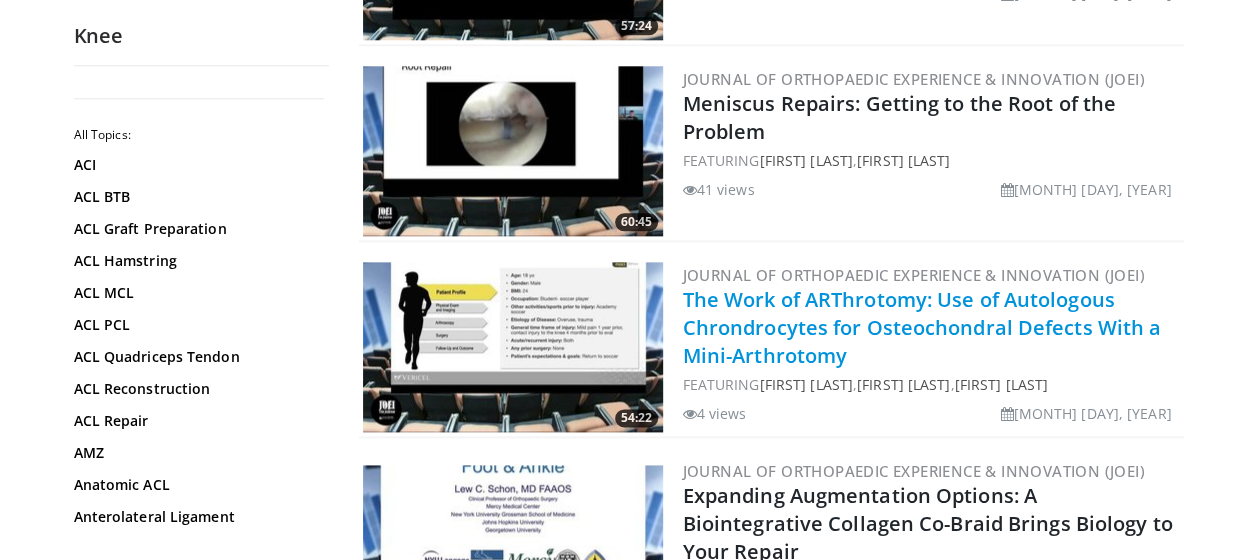 scroll, scrollTop: 1100, scrollLeft: 0, axis: vertical 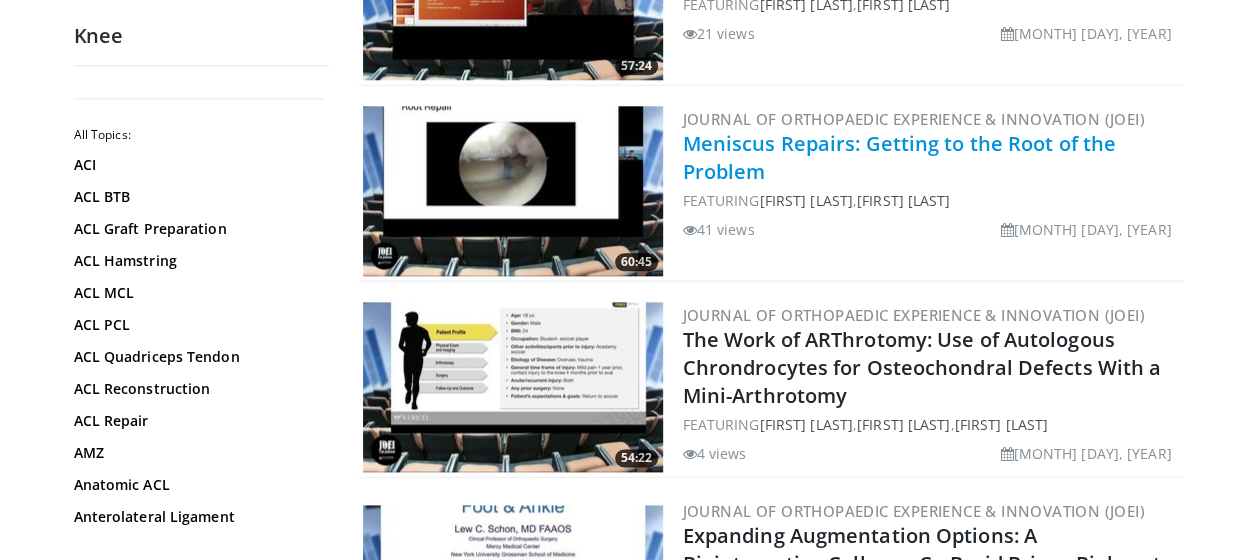 click on "Meniscus Repairs: Getting to the Root of the Problem" at bounding box center (899, 157) 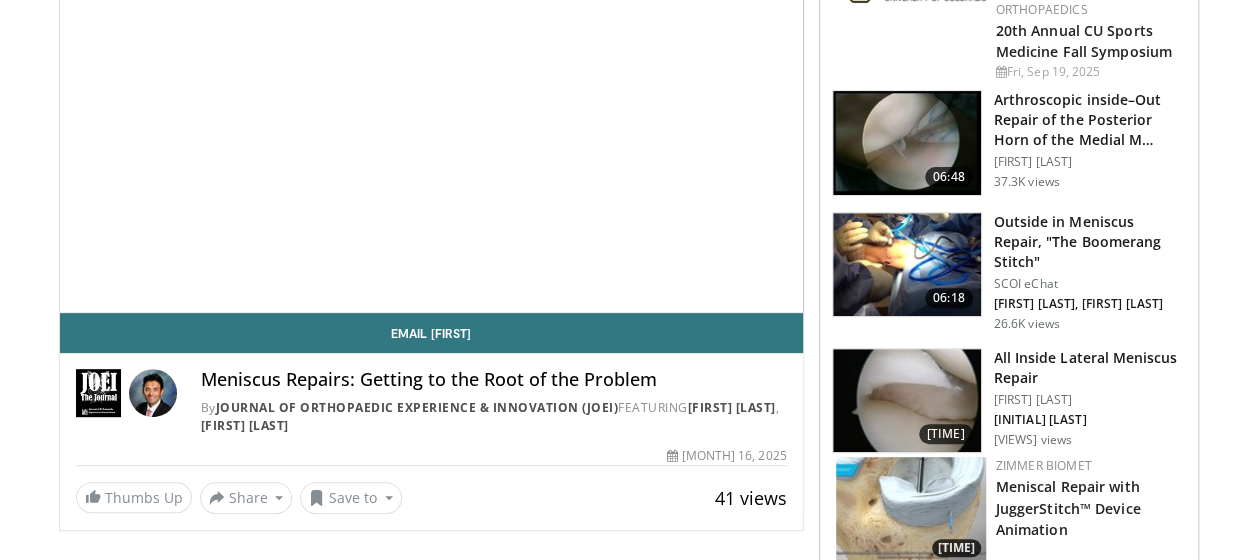 scroll, scrollTop: 300, scrollLeft: 0, axis: vertical 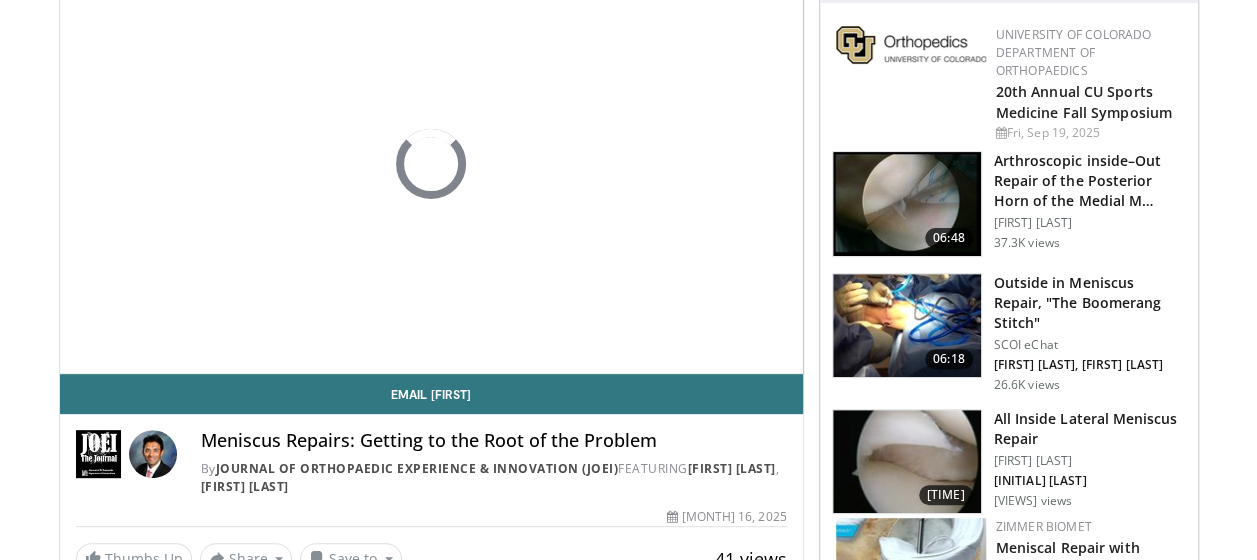 click at bounding box center [907, 204] 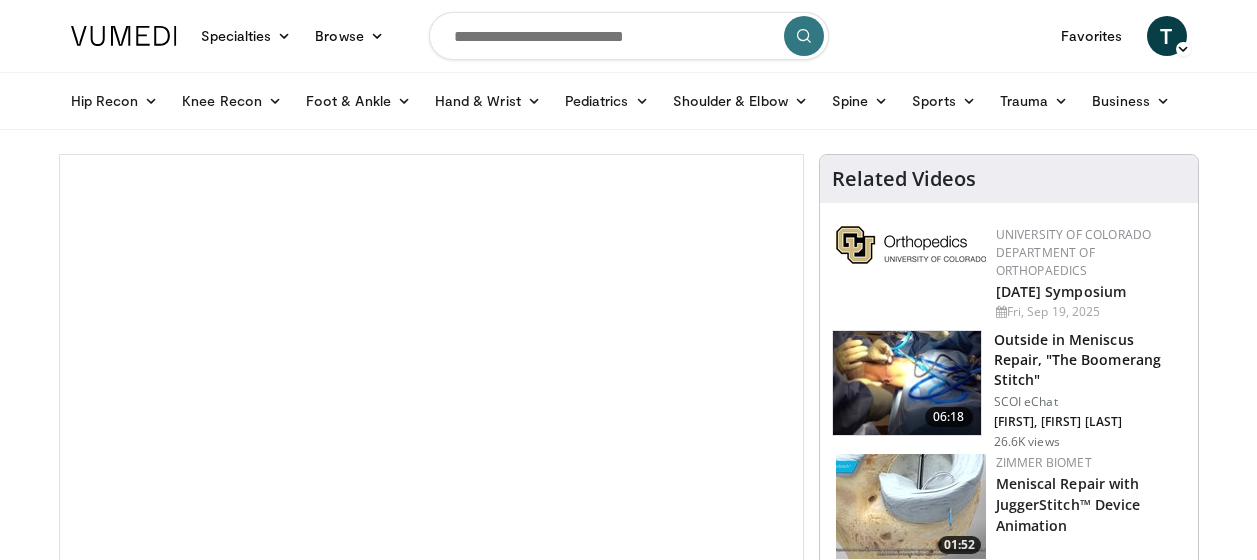 scroll, scrollTop: 0, scrollLeft: 0, axis: both 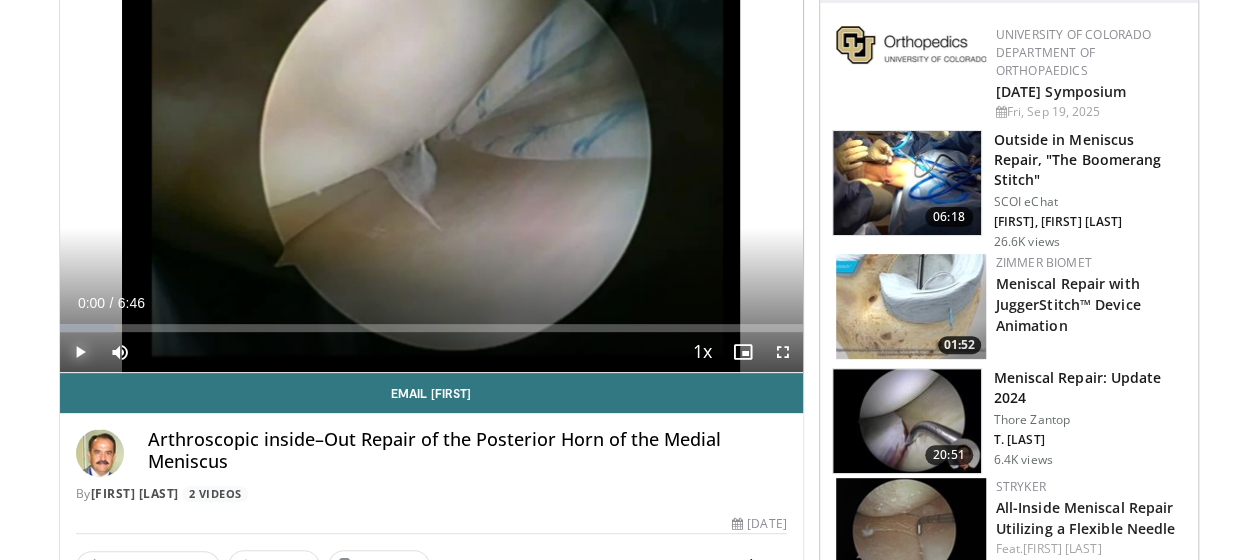 click at bounding box center (80, 352) 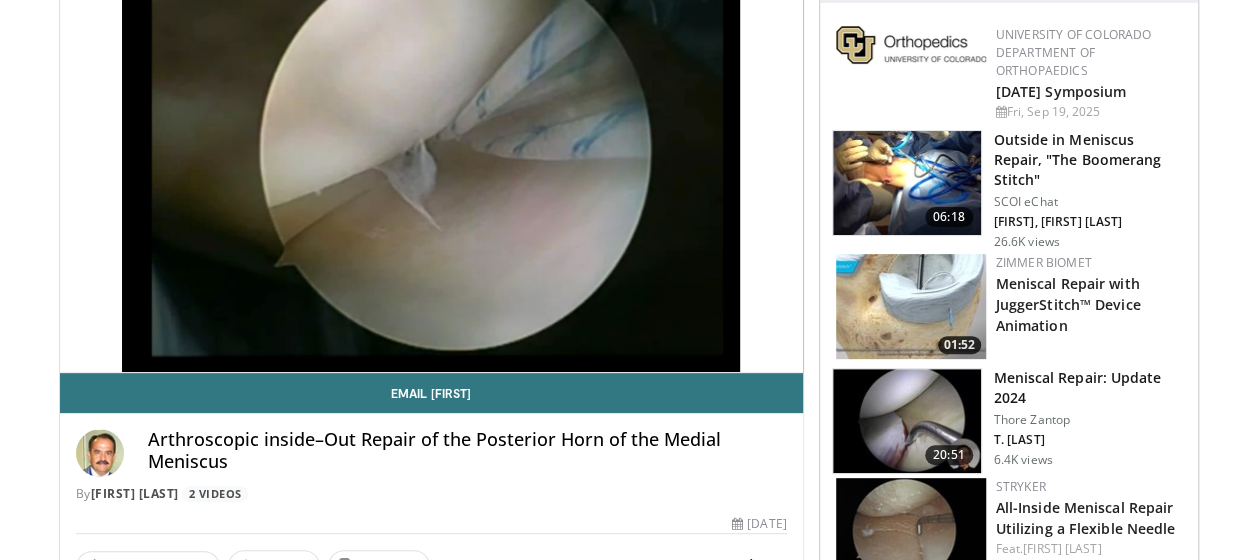 click on "Arthroscopic inside–Out Repair of the Posterior Horn of the Medial Meniscus" at bounding box center (467, 450) 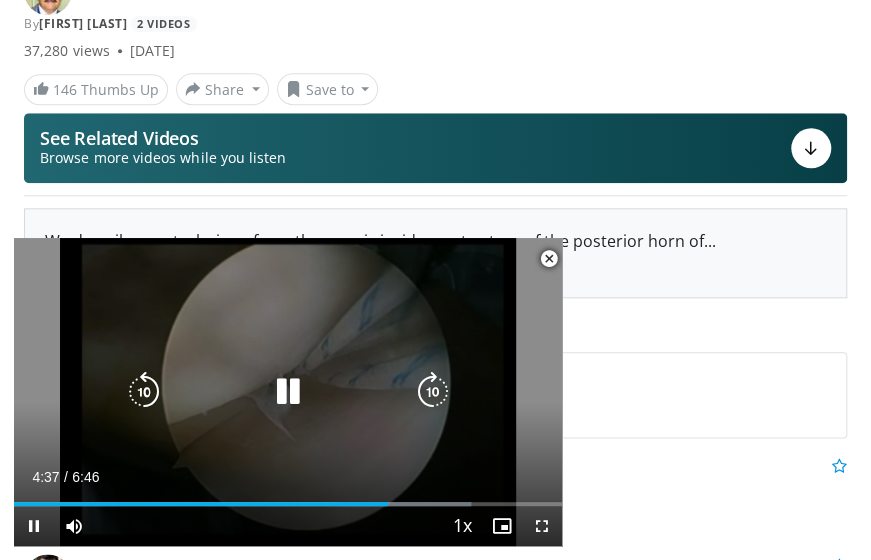 scroll, scrollTop: 600, scrollLeft: 0, axis: vertical 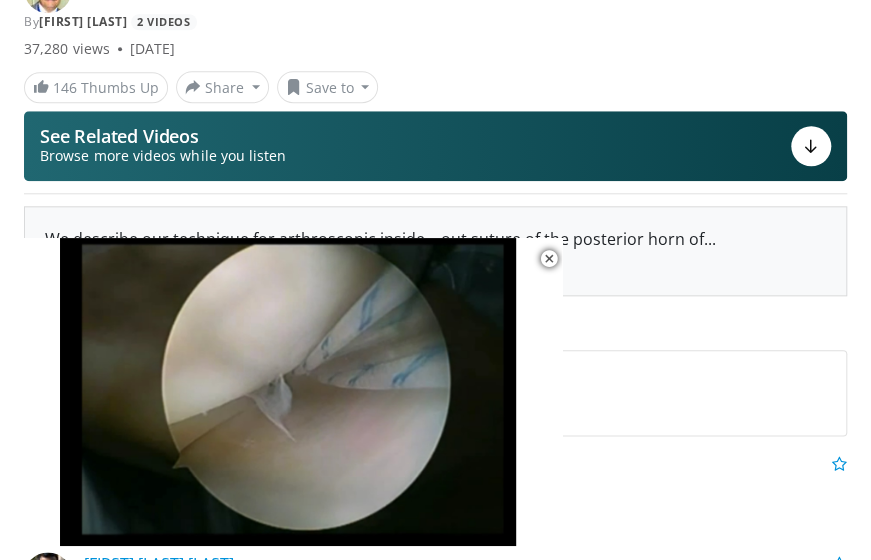 click at bounding box center (549, 259) 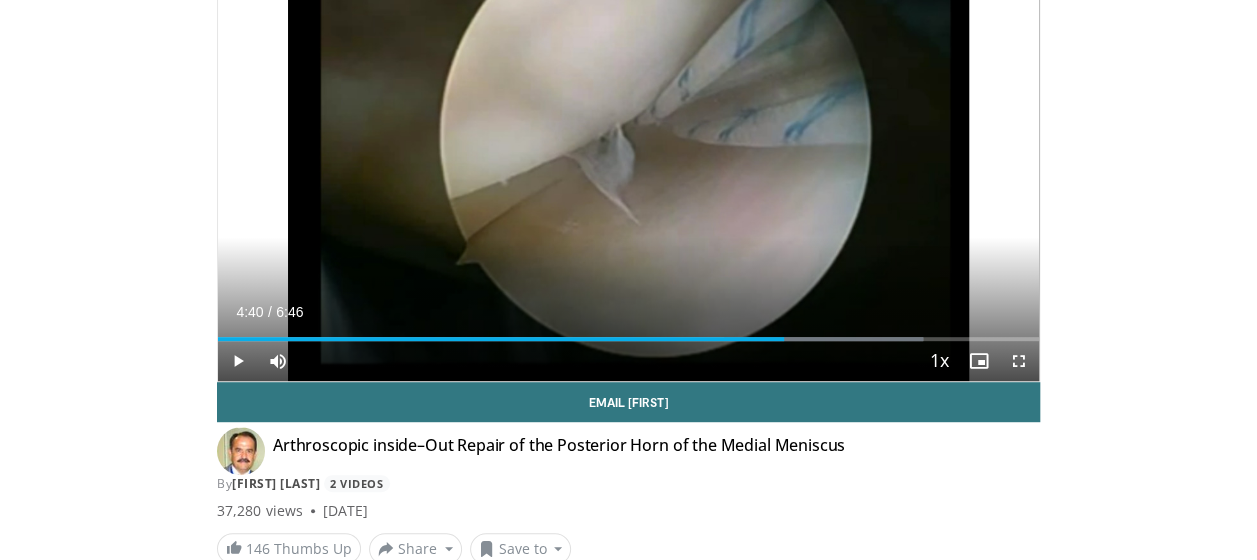 scroll, scrollTop: 196, scrollLeft: 0, axis: vertical 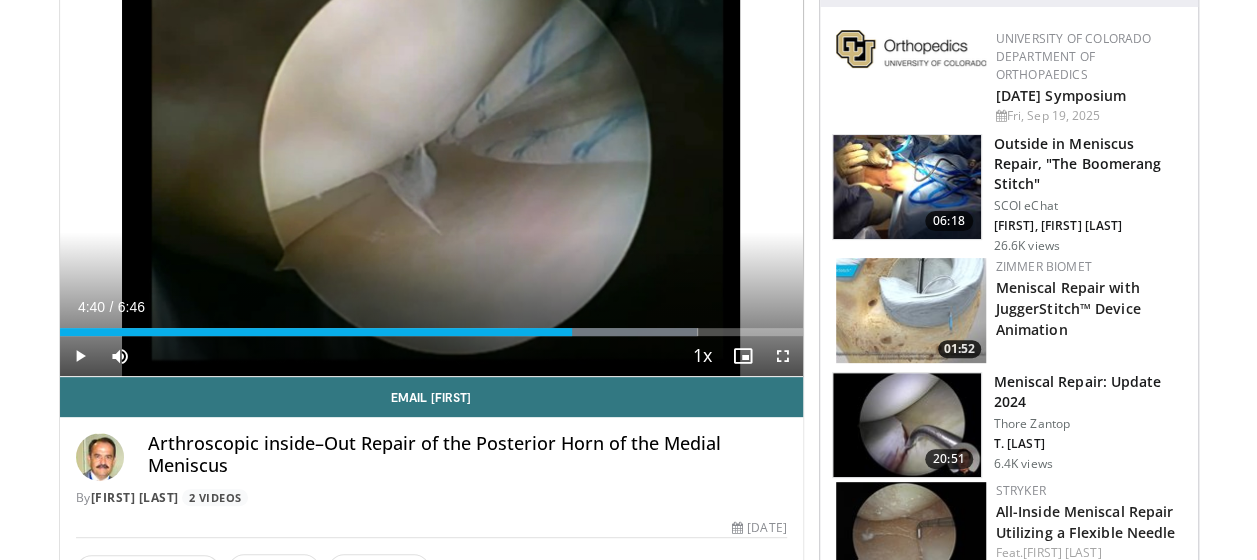 click at bounding box center [911, 310] 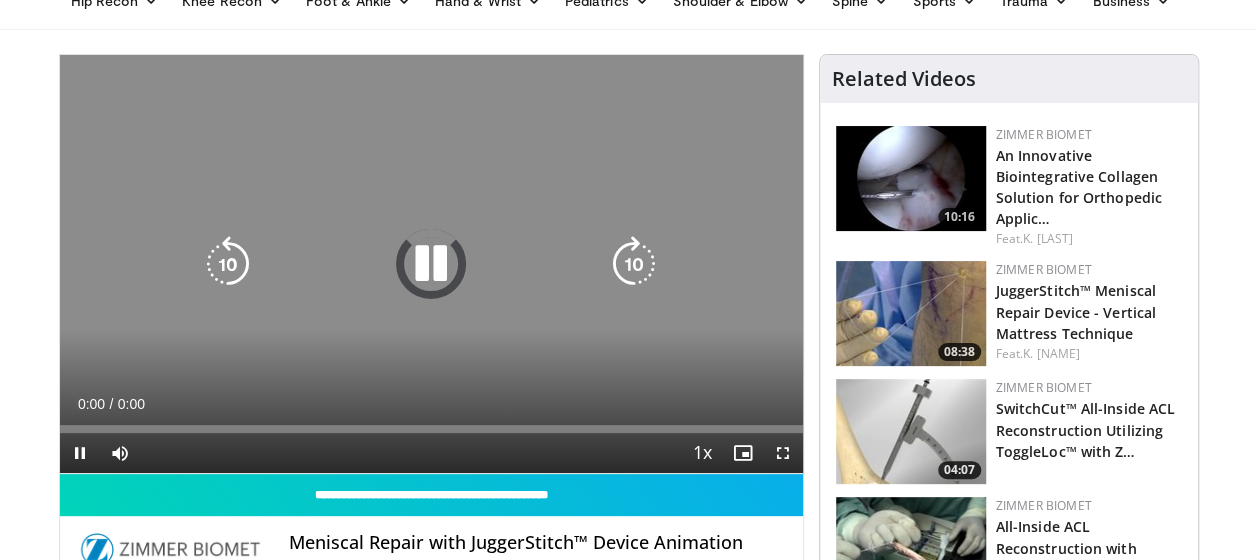 scroll, scrollTop: 0, scrollLeft: 0, axis: both 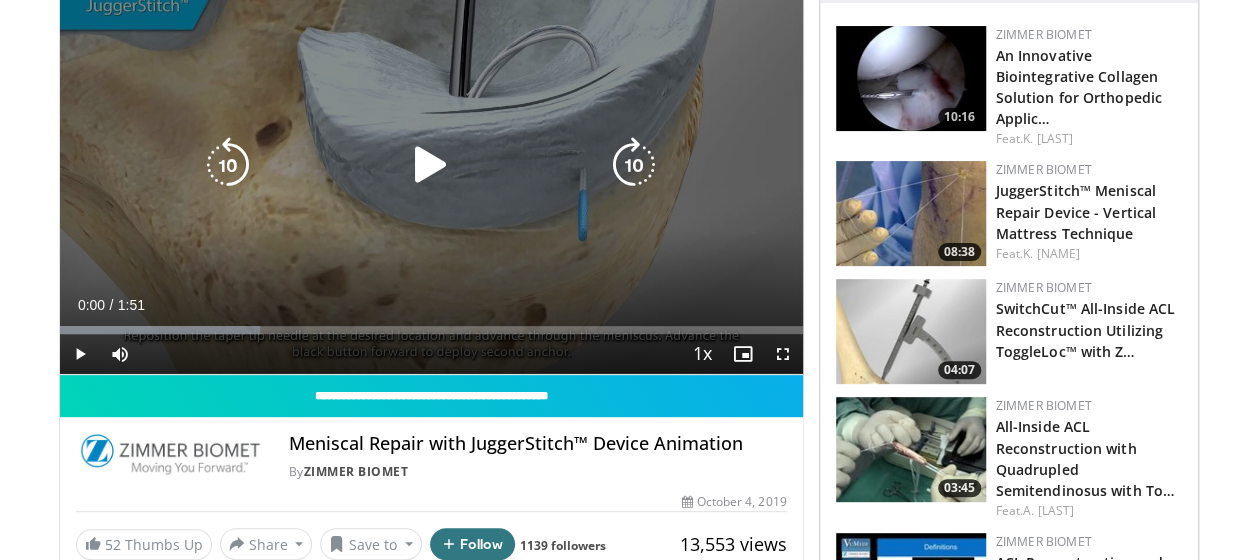 click at bounding box center [431, 165] 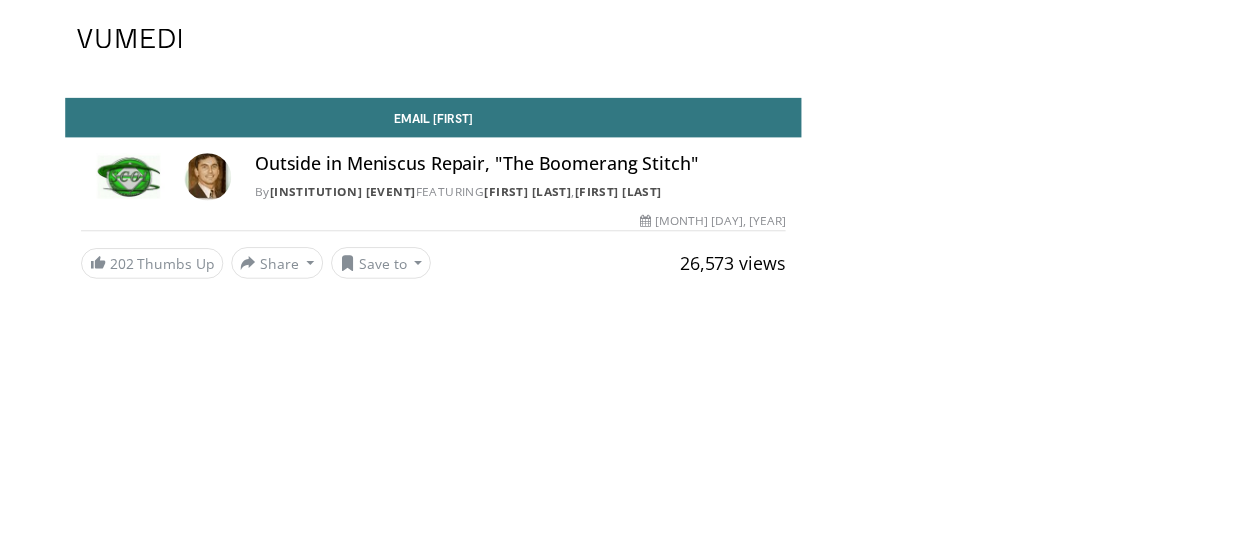 scroll, scrollTop: 0, scrollLeft: 0, axis: both 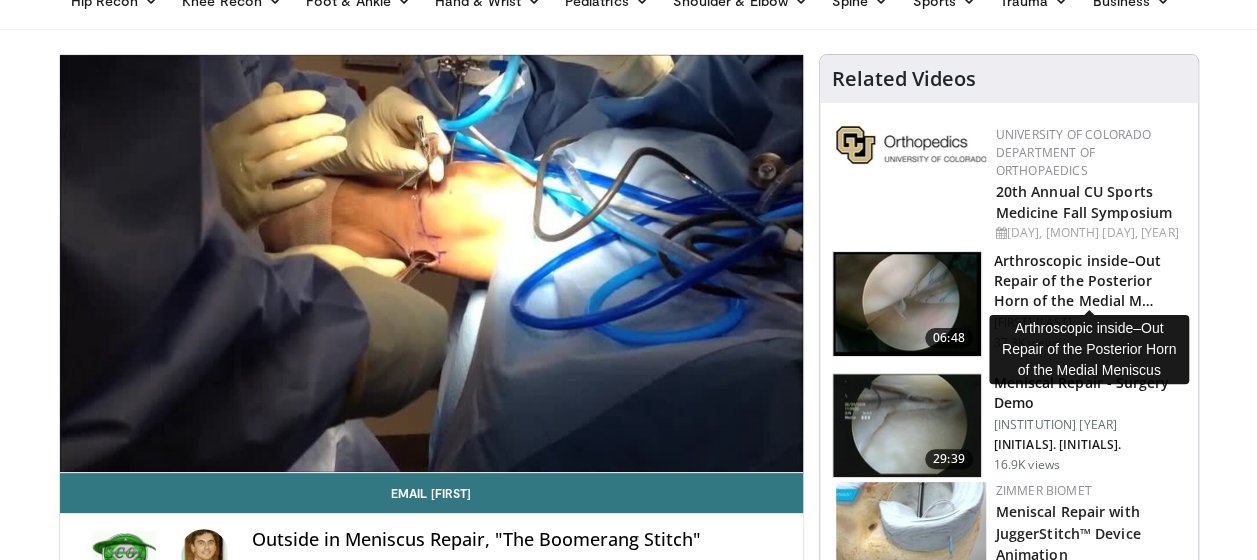 click on "Arthroscopic inside–Out Repair of the Posterior Horn of the Medial M…" at bounding box center [1090, 281] 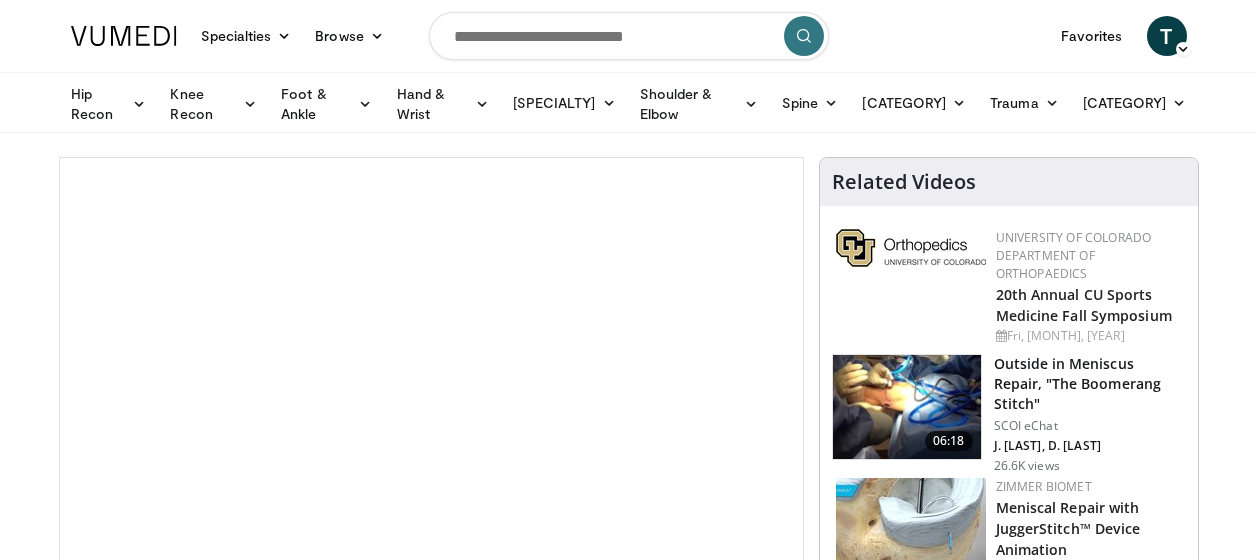 scroll, scrollTop: 0, scrollLeft: 0, axis: both 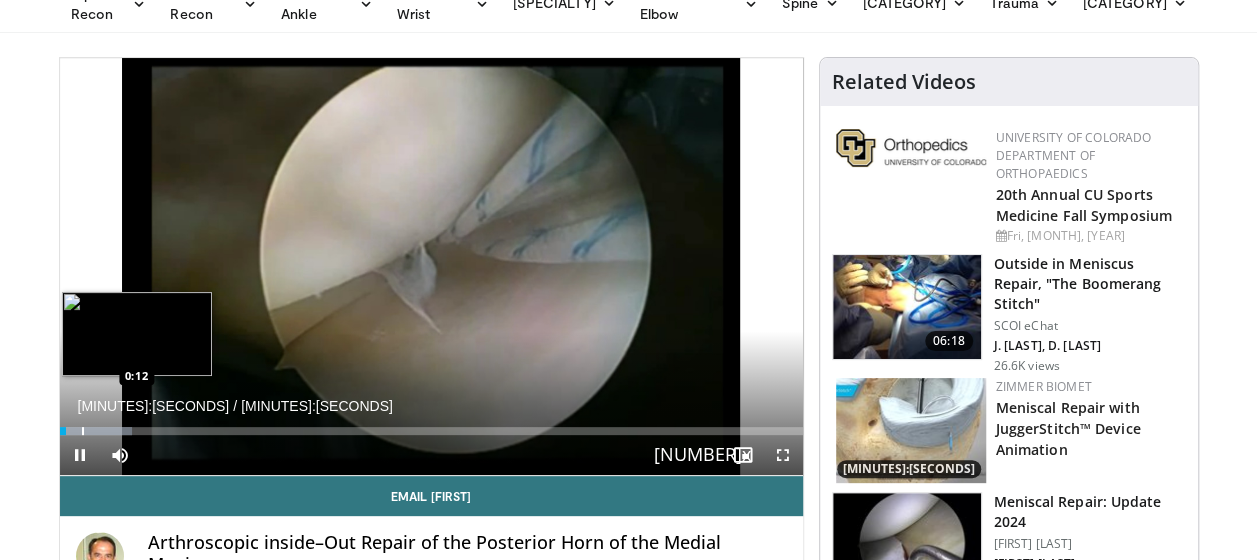 click on "Loaded :  9.82% 0:03 0:12" at bounding box center [431, 425] 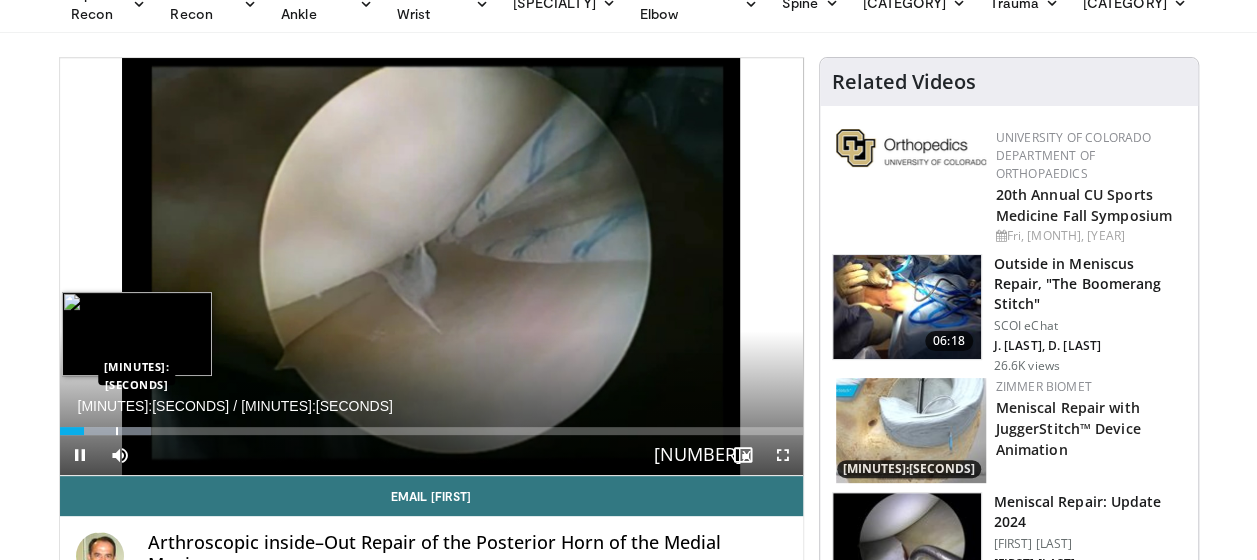 click at bounding box center (117, 431) 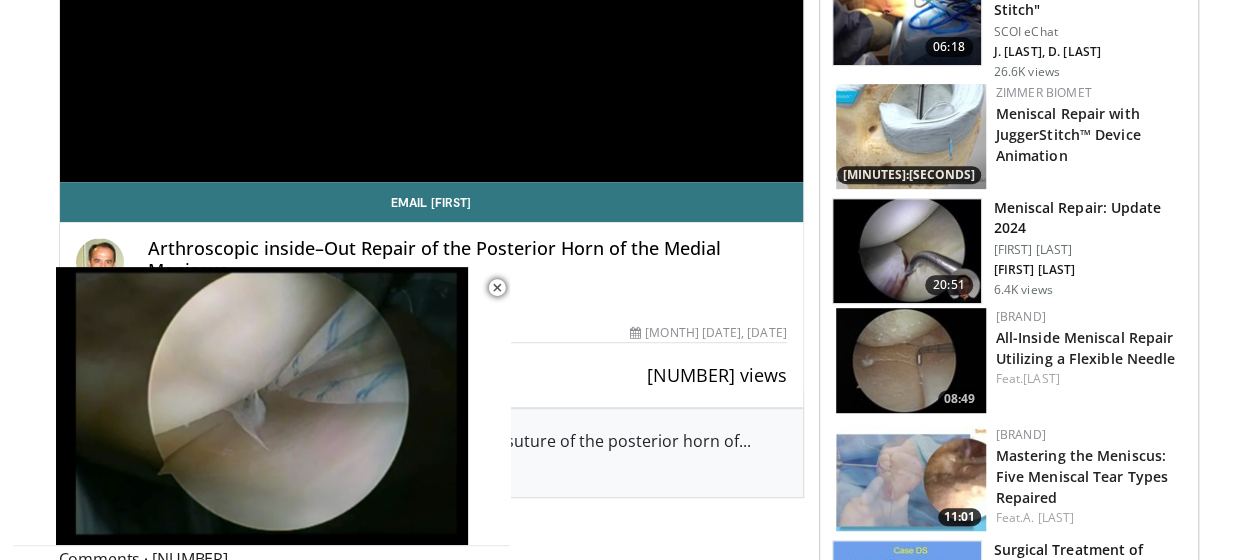 scroll, scrollTop: 400, scrollLeft: 0, axis: vertical 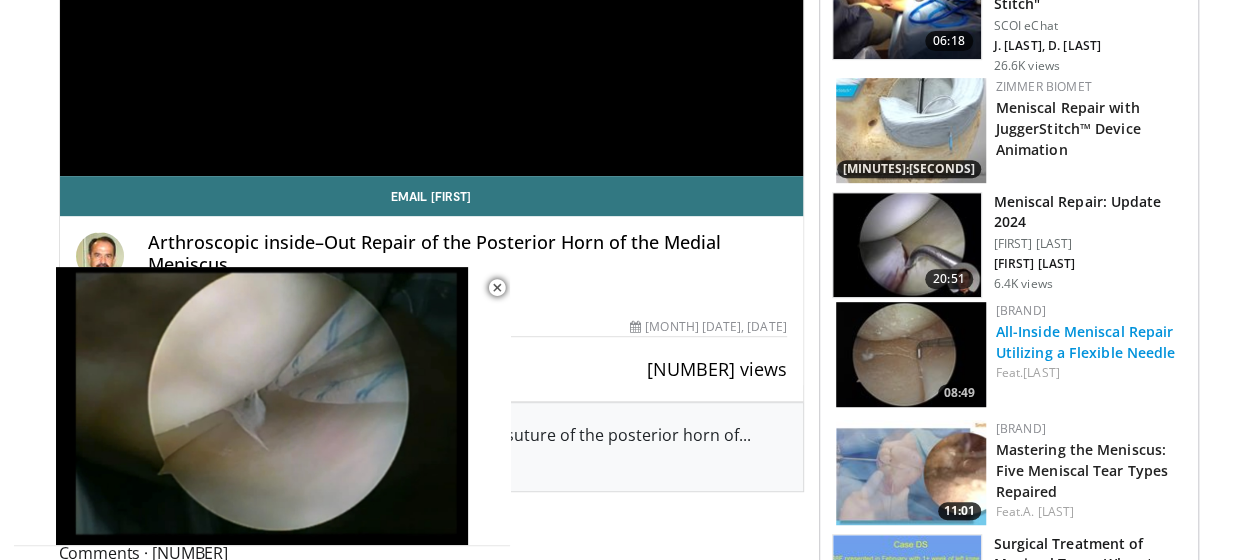 click on "All-Inside Meniscal Repair Utilizing a Flexible Needle" at bounding box center (1086, 342) 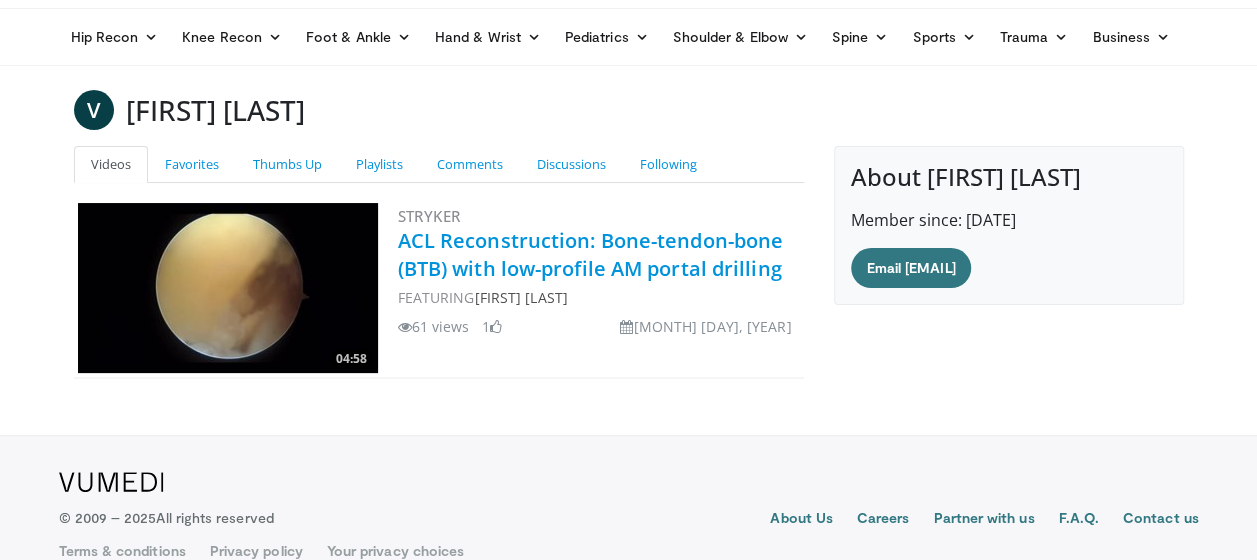 scroll, scrollTop: 95, scrollLeft: 0, axis: vertical 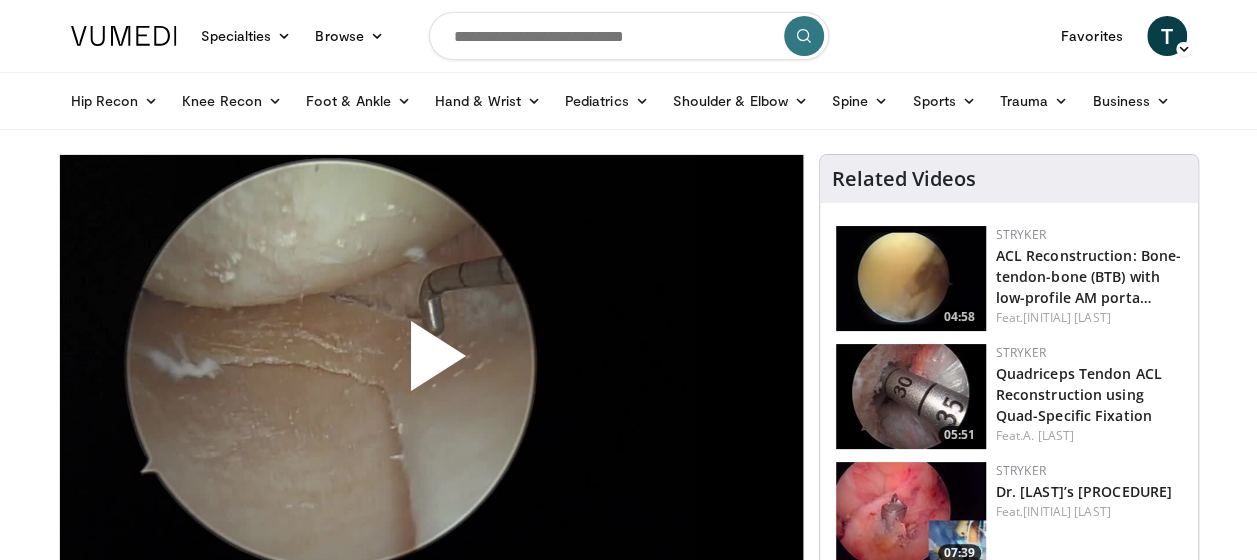 click at bounding box center (431, 364) 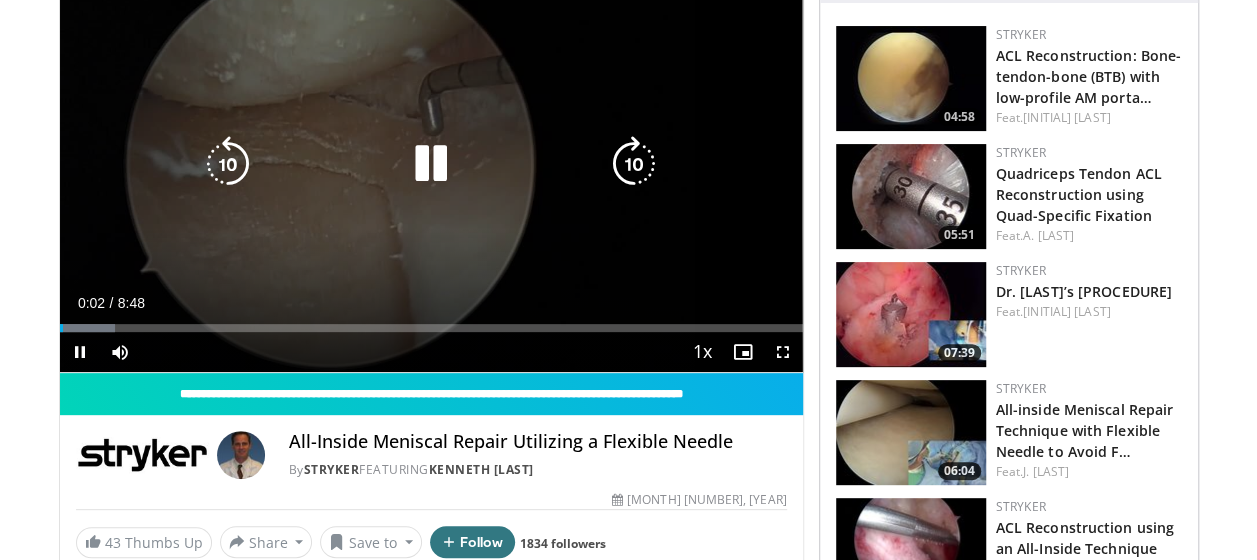 scroll, scrollTop: 212, scrollLeft: 0, axis: vertical 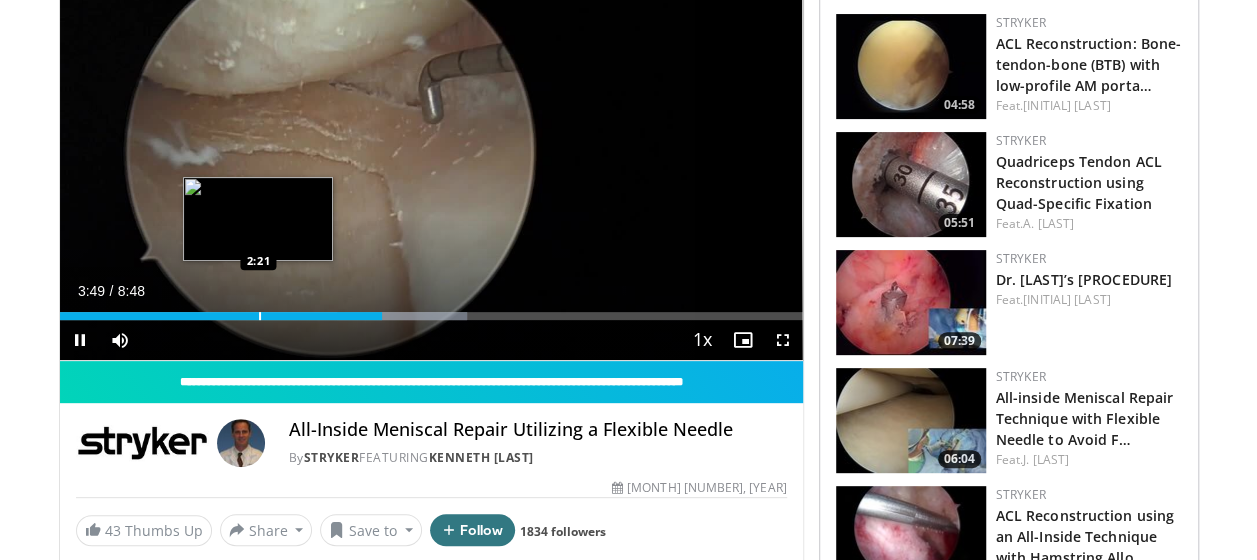 click on "Loaded :  54.89% 3:49 2:21" at bounding box center [431, 310] 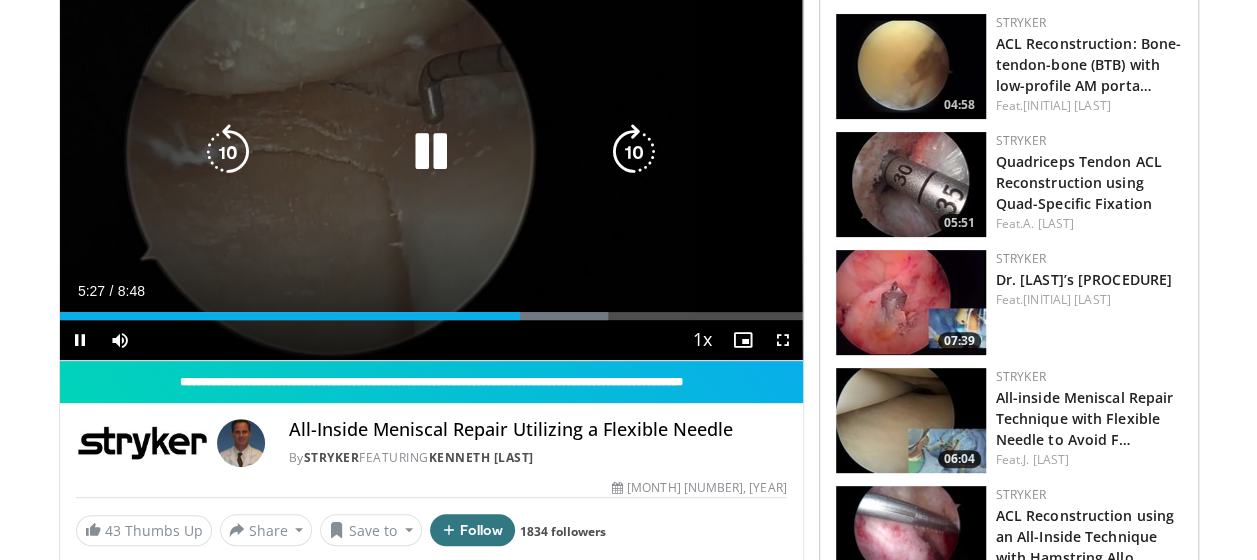 click at bounding box center (431, 152) 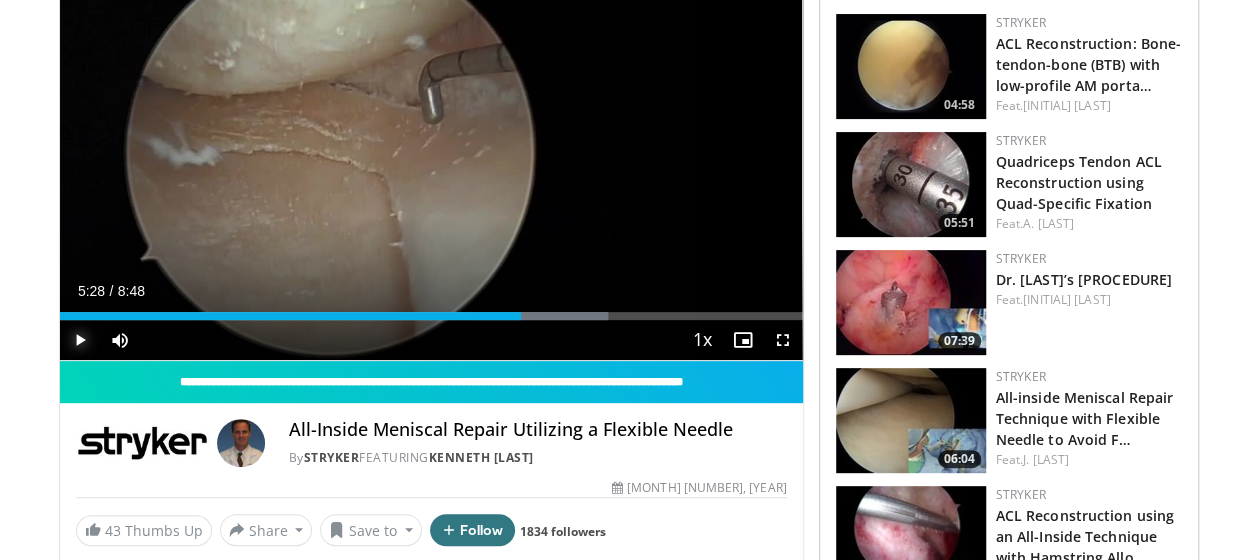 click at bounding box center [80, 340] 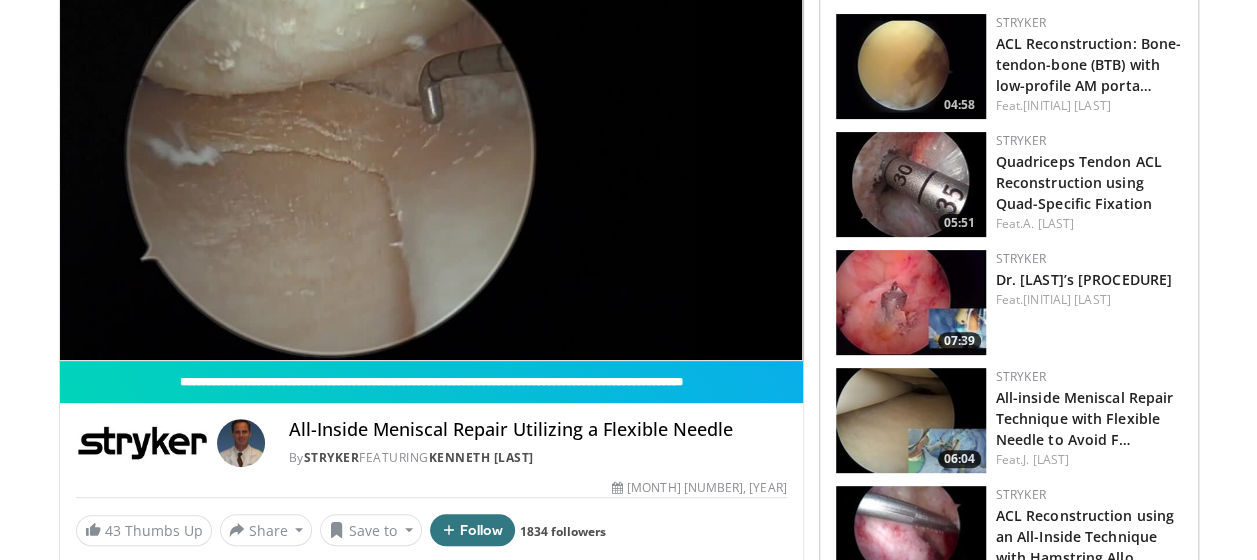 click on "**********" at bounding box center (431, 152) 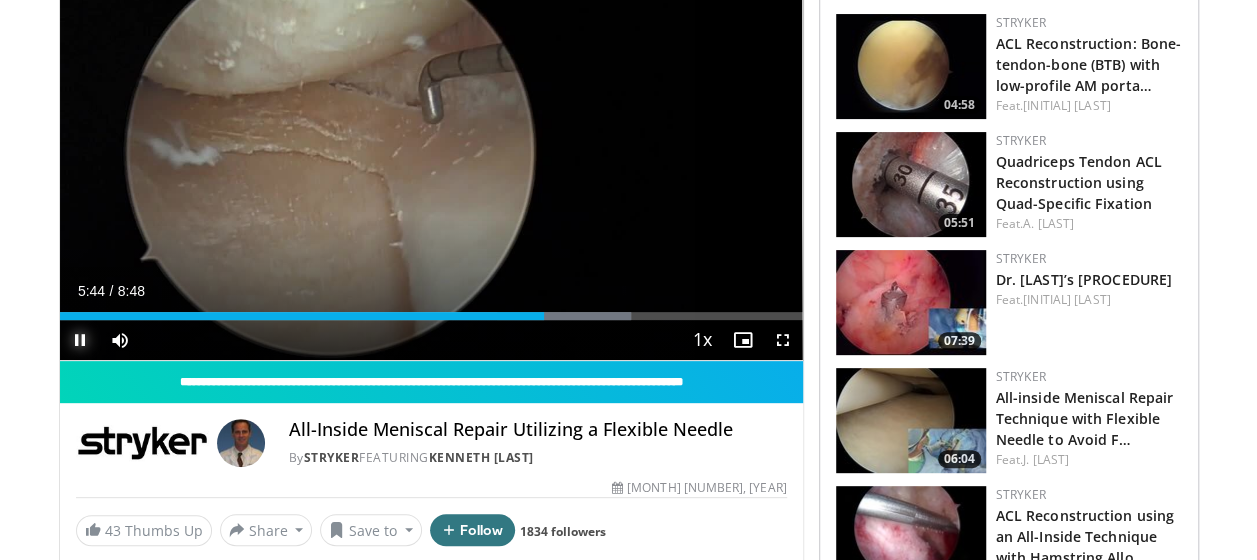 click at bounding box center [80, 340] 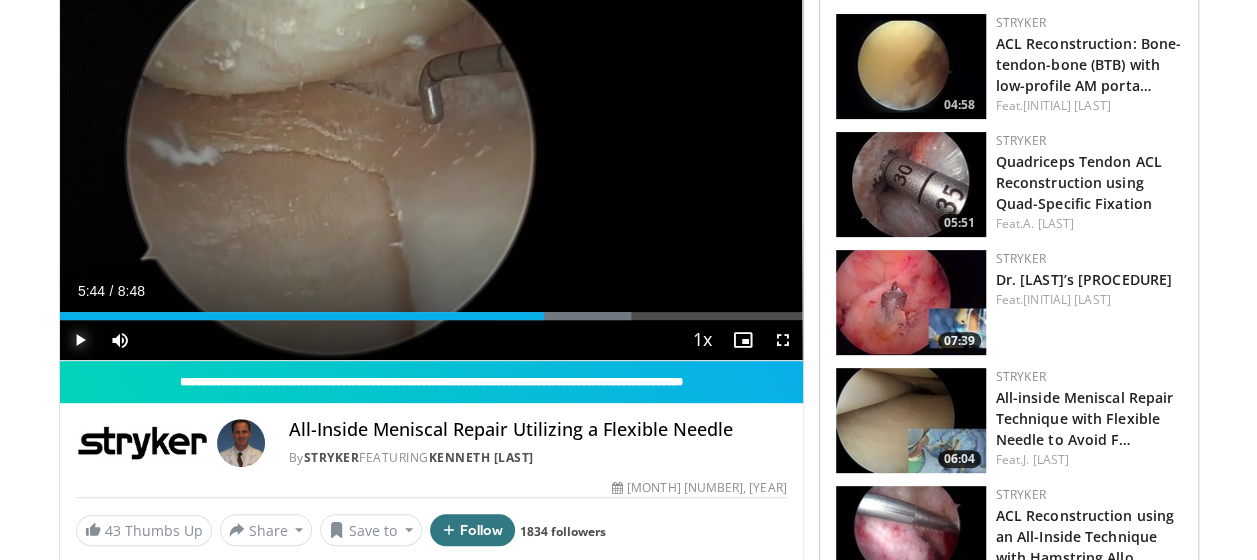 click at bounding box center (80, 340) 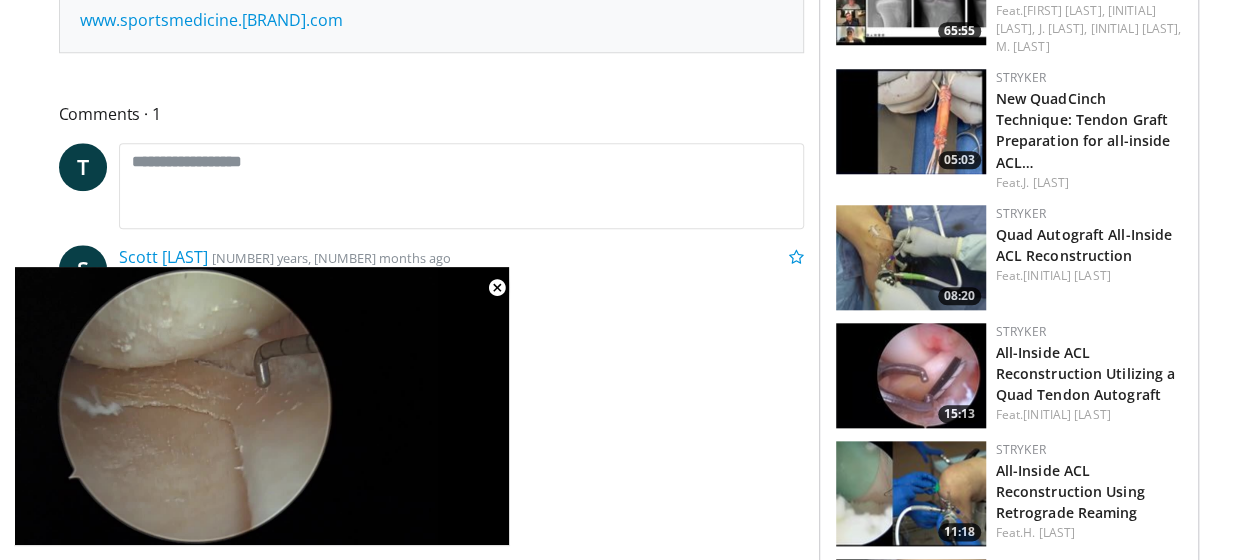 scroll, scrollTop: 1012, scrollLeft: 0, axis: vertical 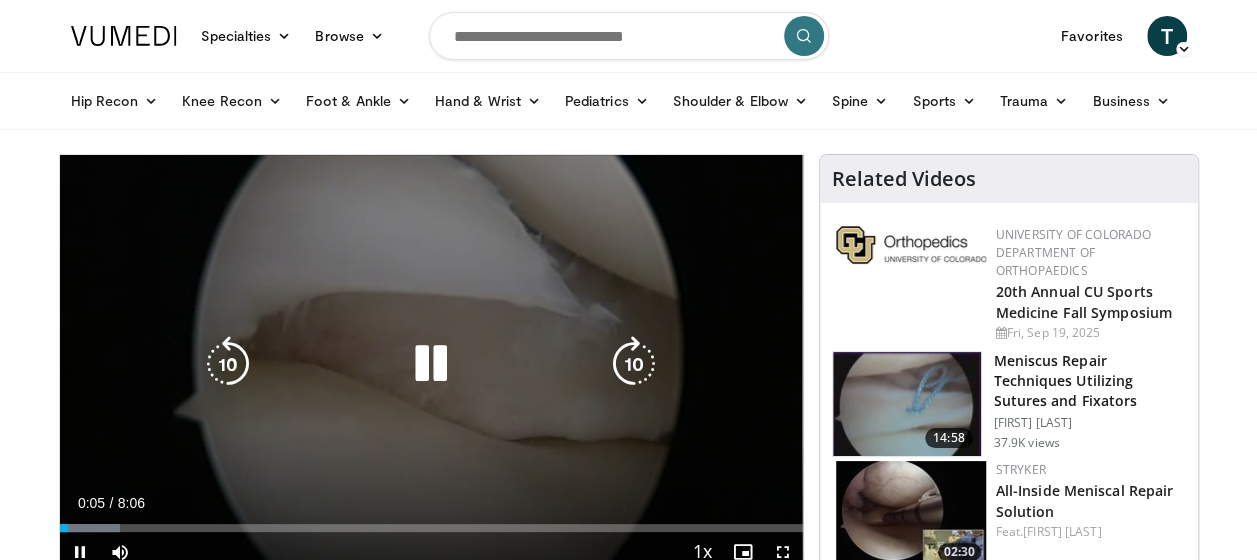 click at bounding box center [431, 364] 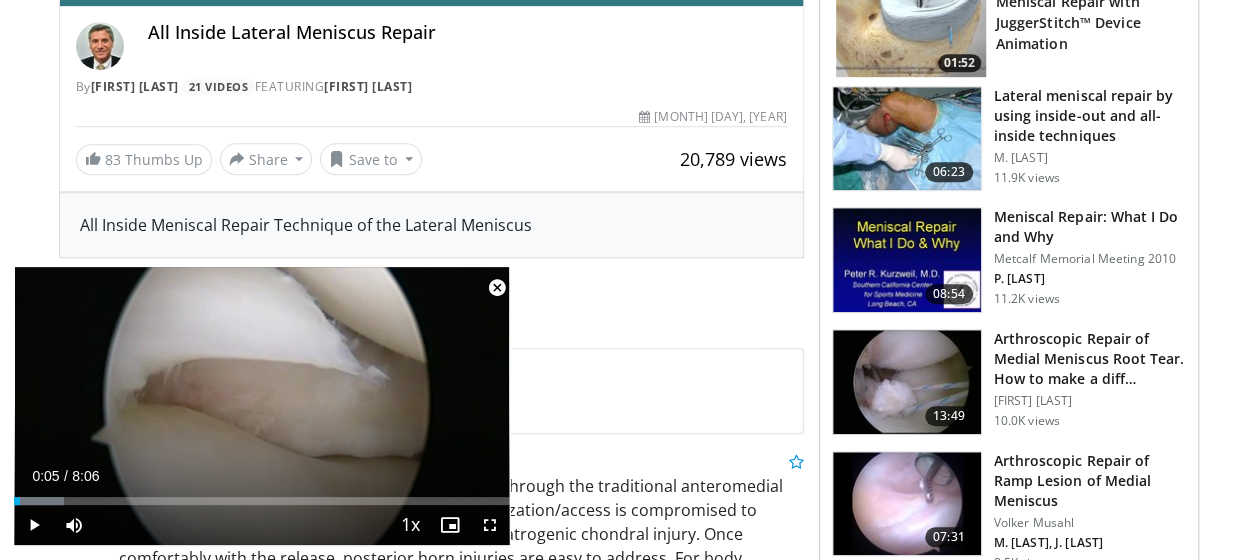scroll, scrollTop: 700, scrollLeft: 0, axis: vertical 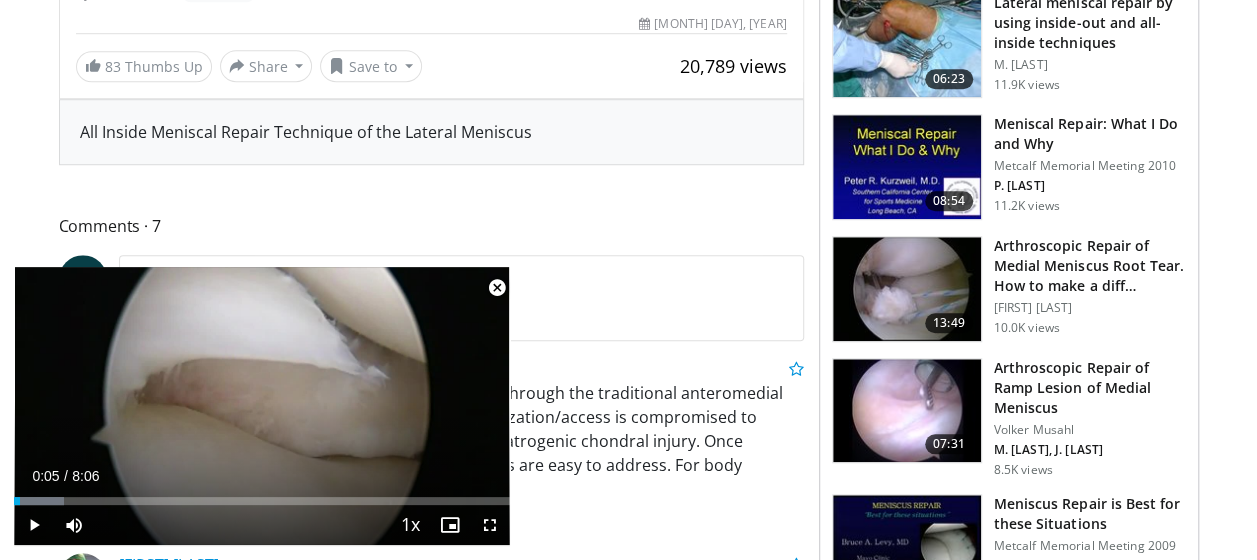click at bounding box center [907, 289] 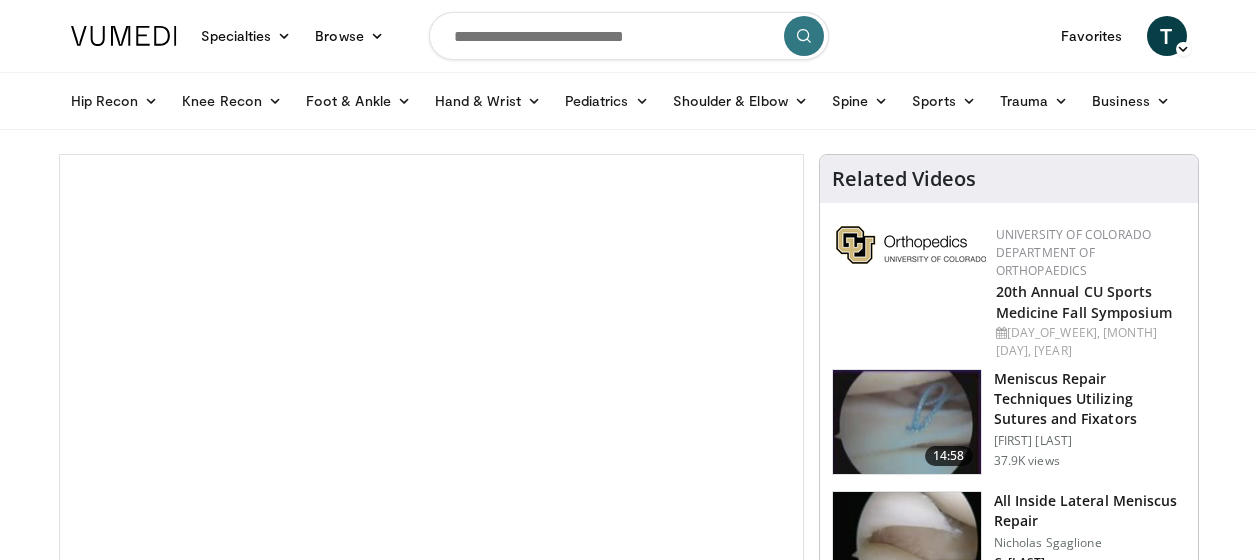 scroll, scrollTop: 0, scrollLeft: 0, axis: both 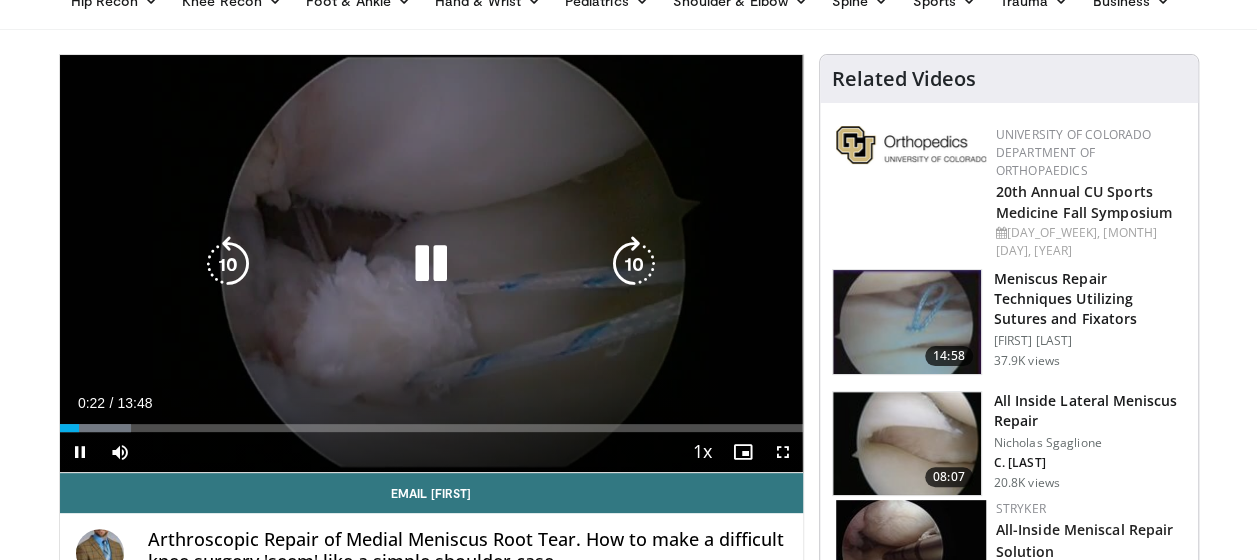 click at bounding box center (431, 264) 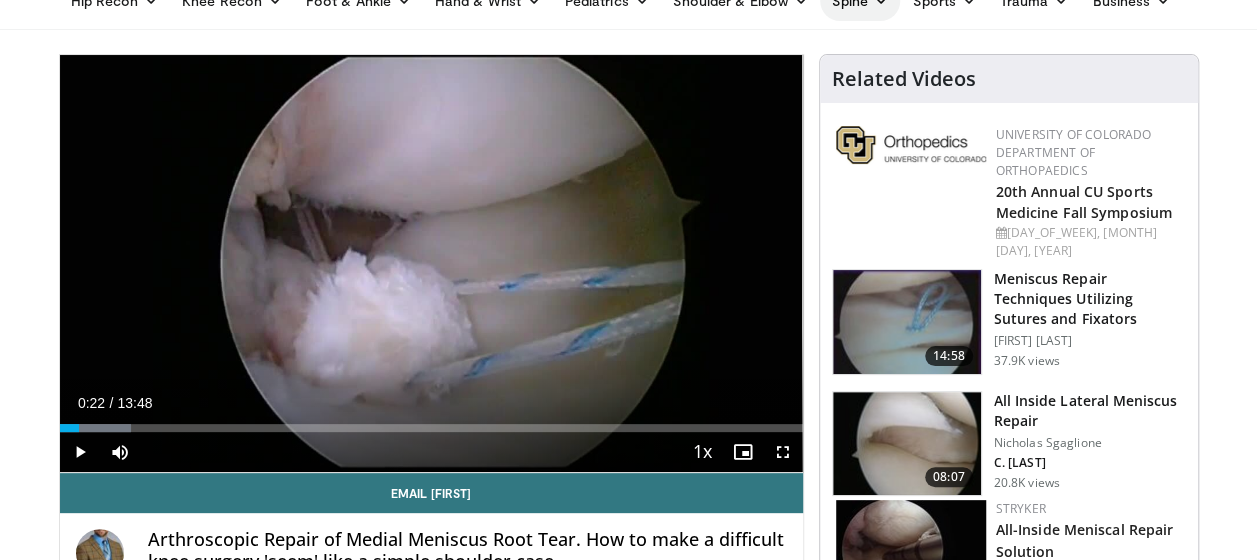 scroll, scrollTop: 0, scrollLeft: 0, axis: both 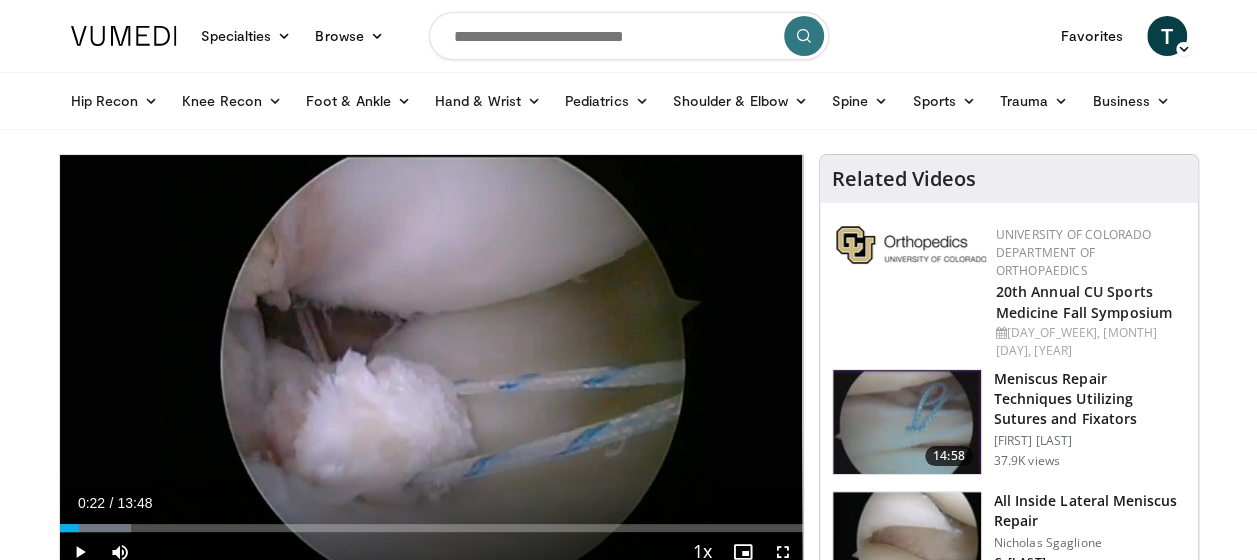 click at bounding box center [629, 36] 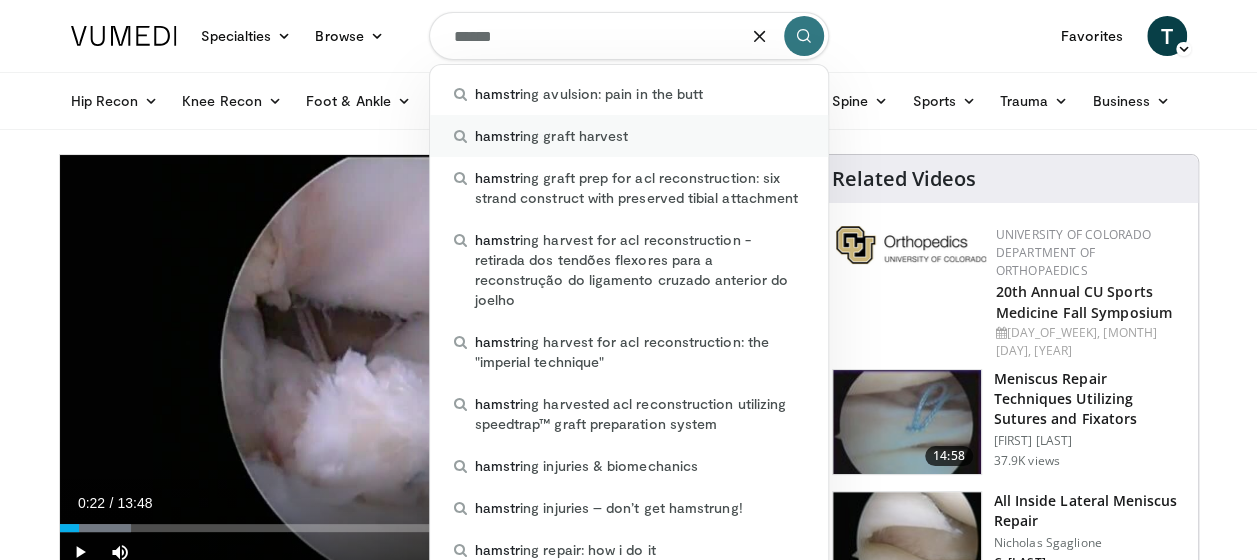 type on "******" 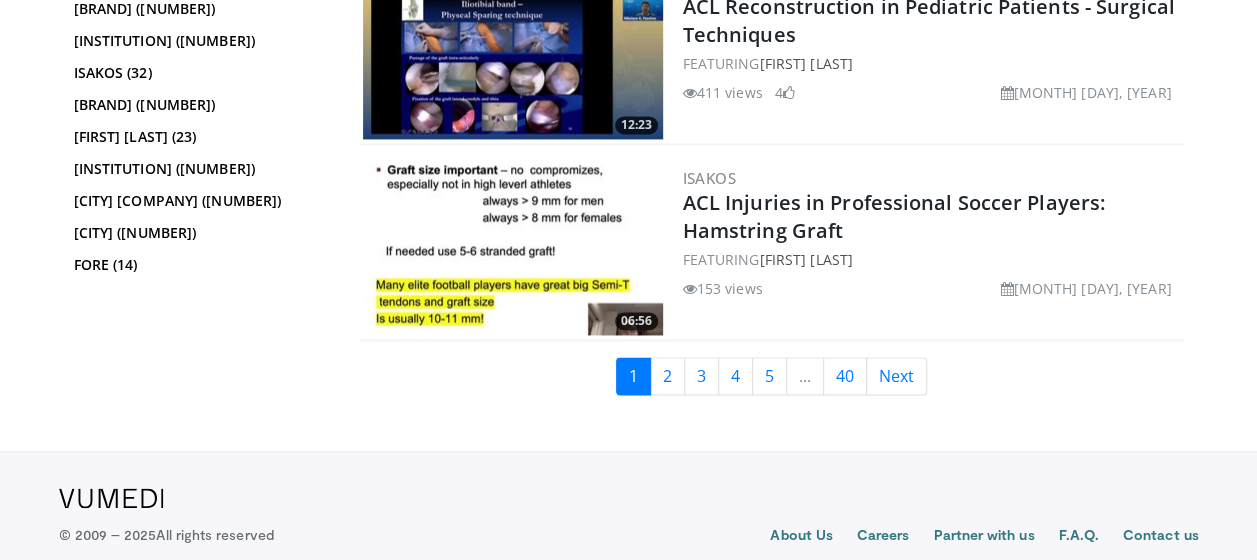scroll, scrollTop: 5204, scrollLeft: 0, axis: vertical 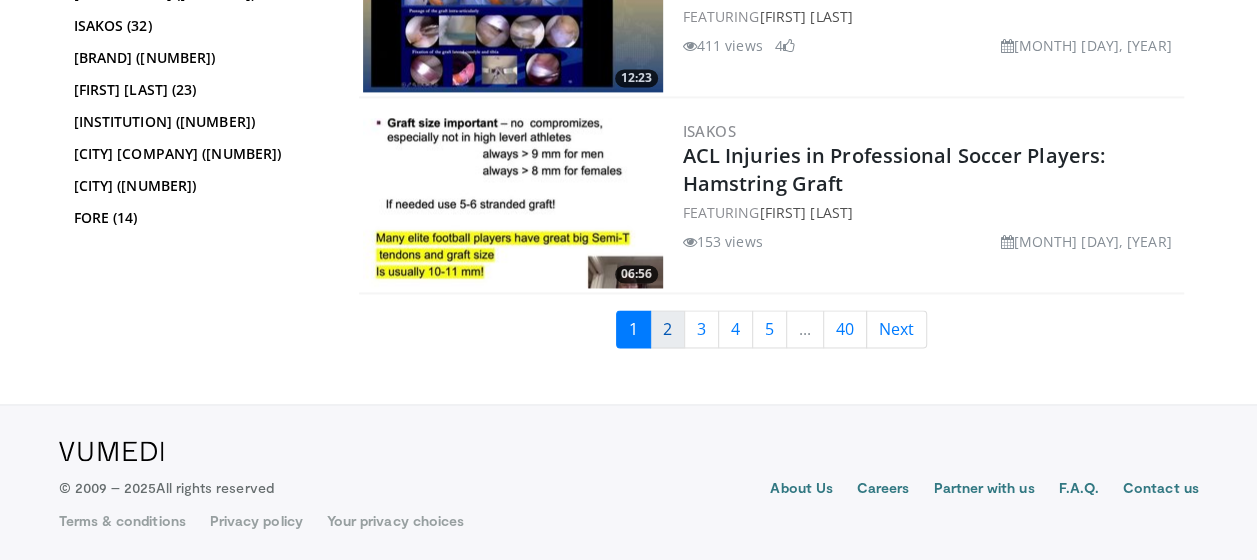 click on "2" at bounding box center (667, 329) 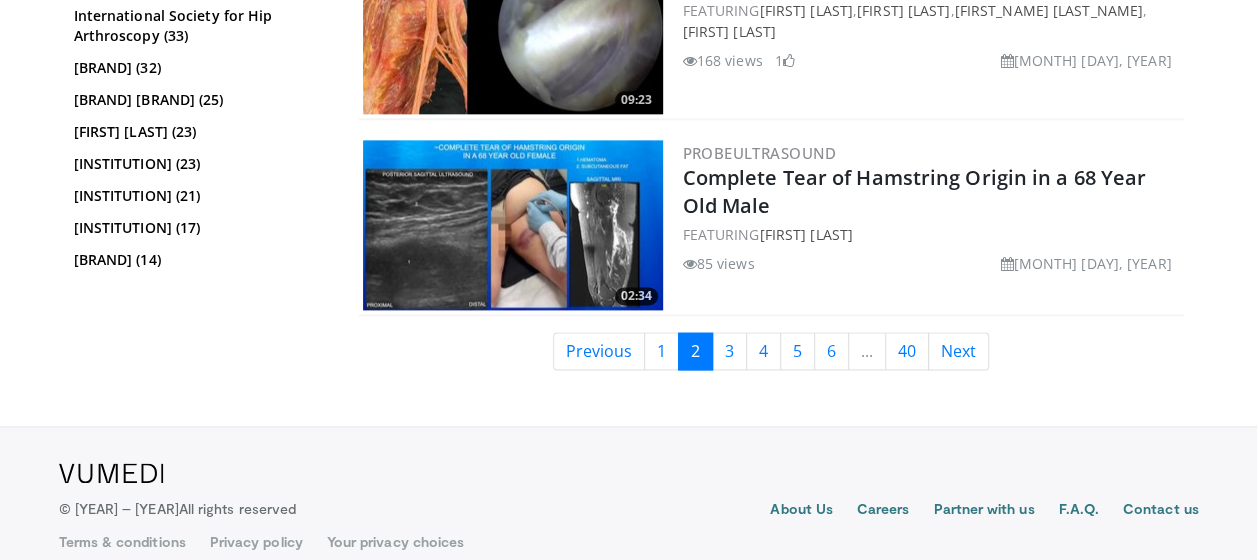 scroll, scrollTop: 5008, scrollLeft: 0, axis: vertical 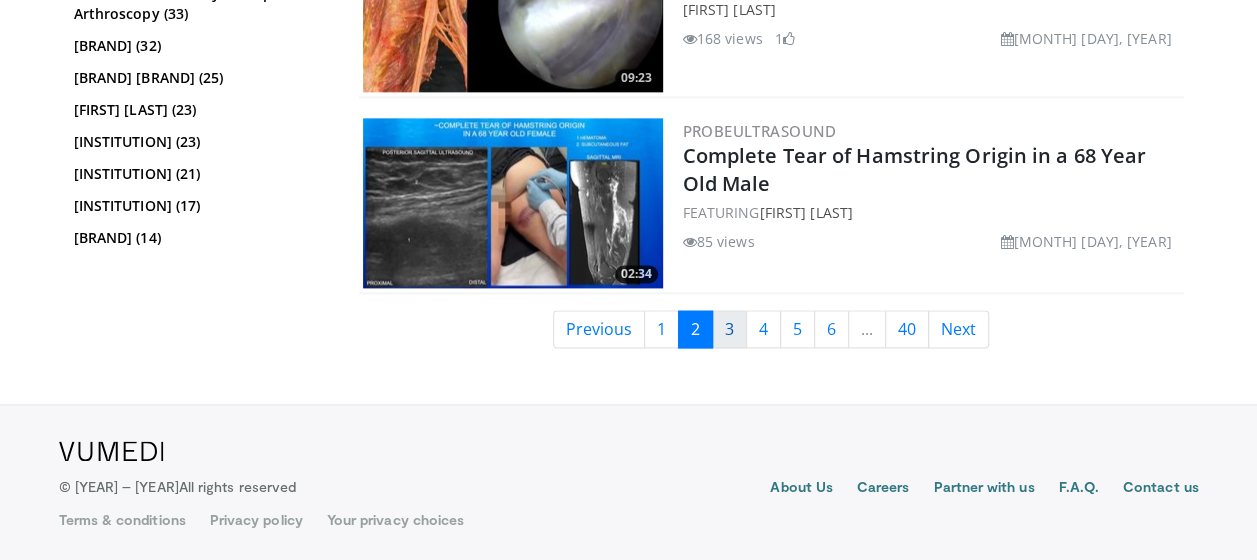 click on "3" at bounding box center [729, 329] 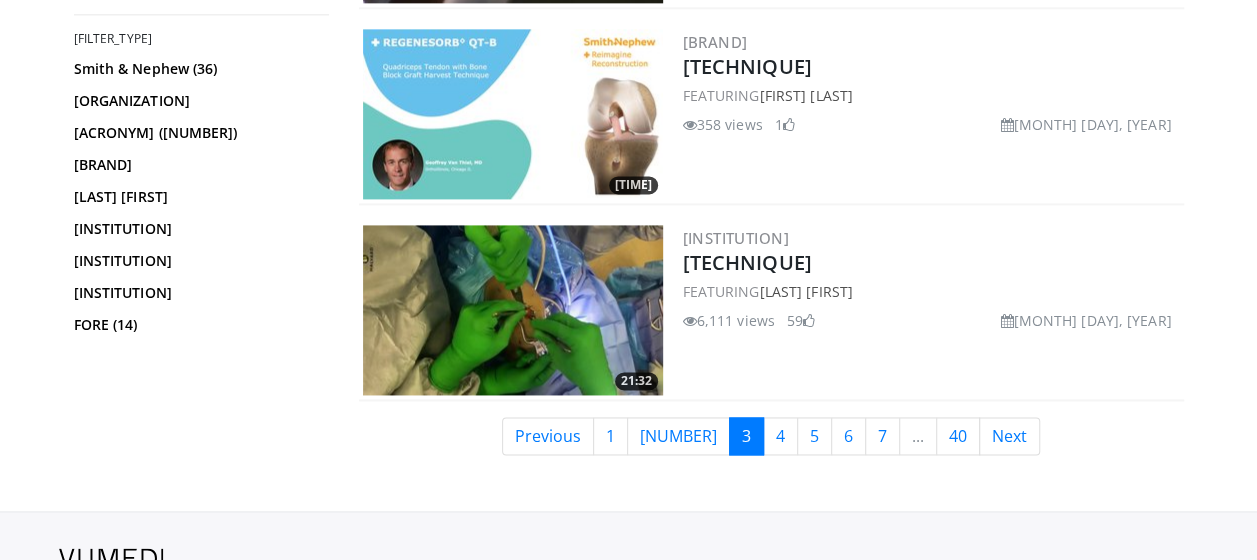 scroll, scrollTop: 5100, scrollLeft: 0, axis: vertical 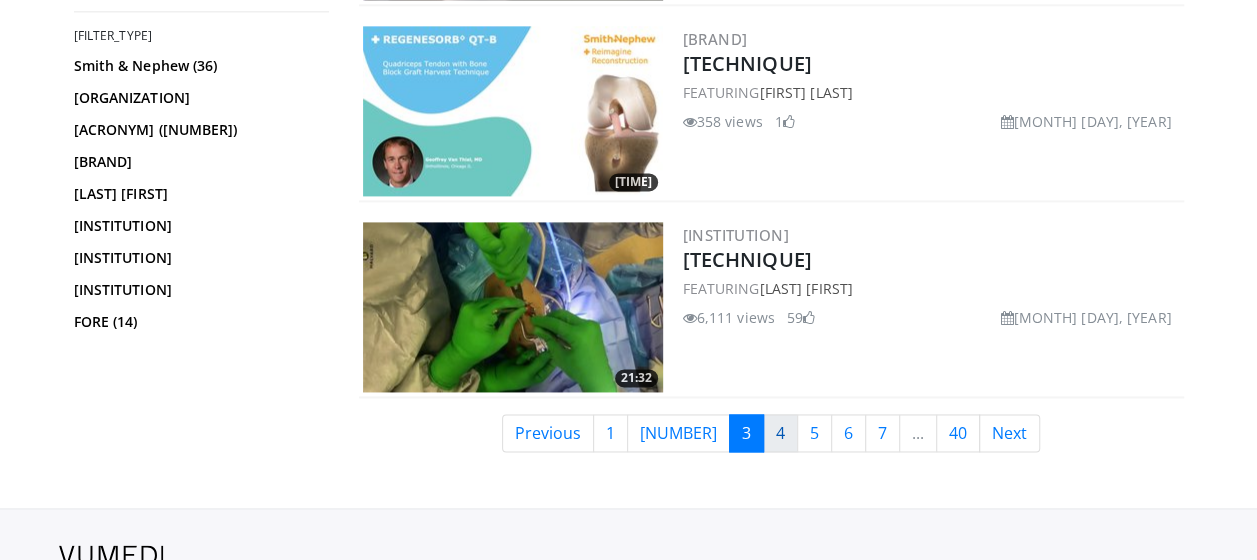 click on "4" at bounding box center (780, 433) 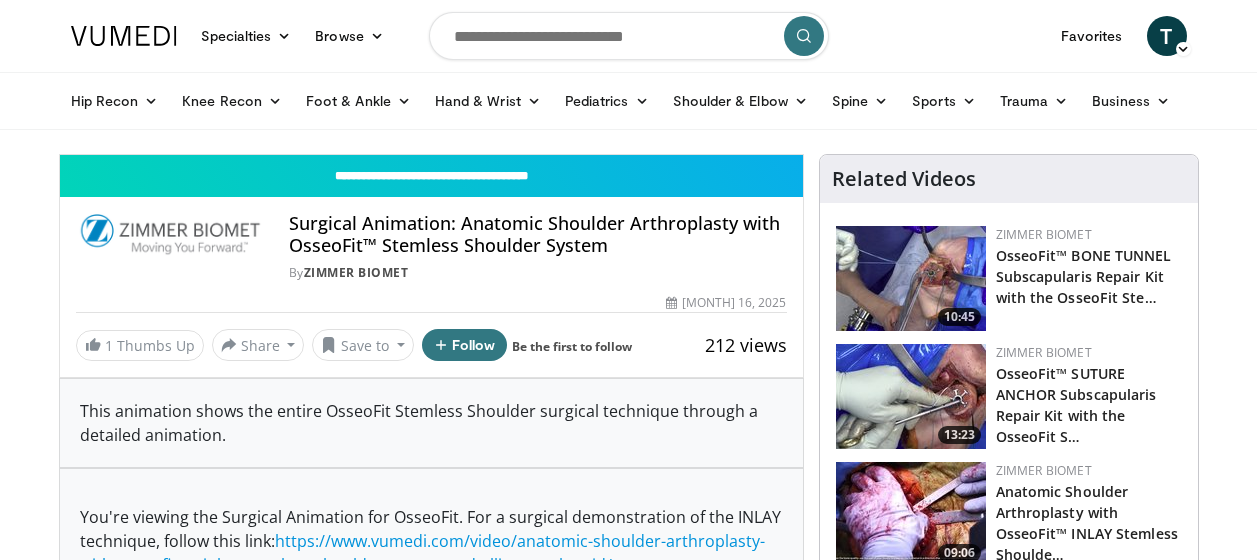 scroll, scrollTop: 0, scrollLeft: 0, axis: both 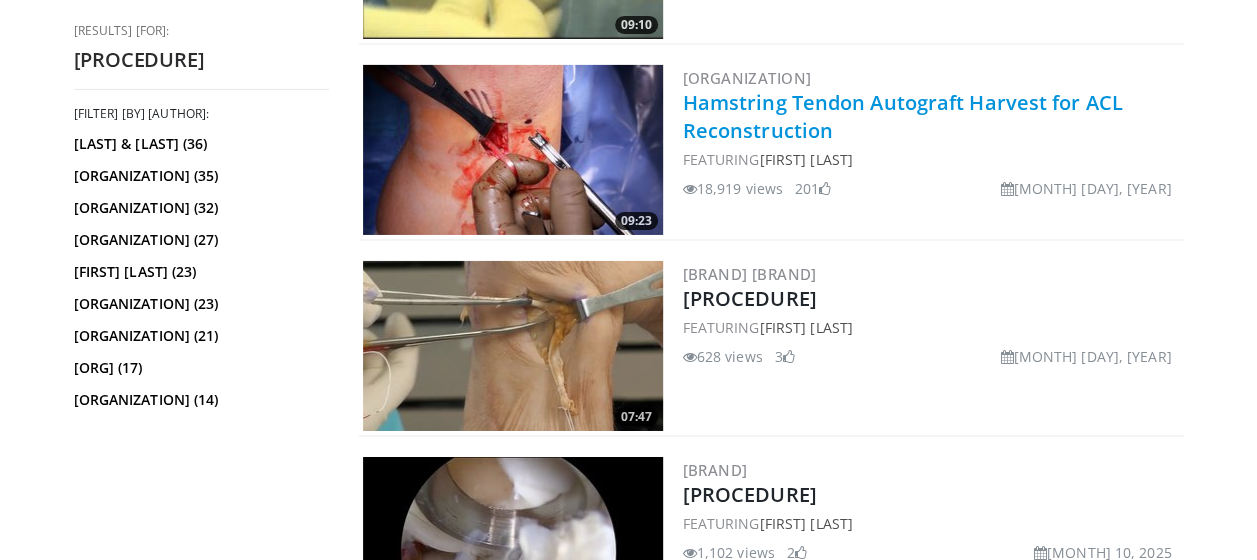 click on "Hamstring Tendon Autograft Harvest for ACL Reconstruction" at bounding box center (903, 116) 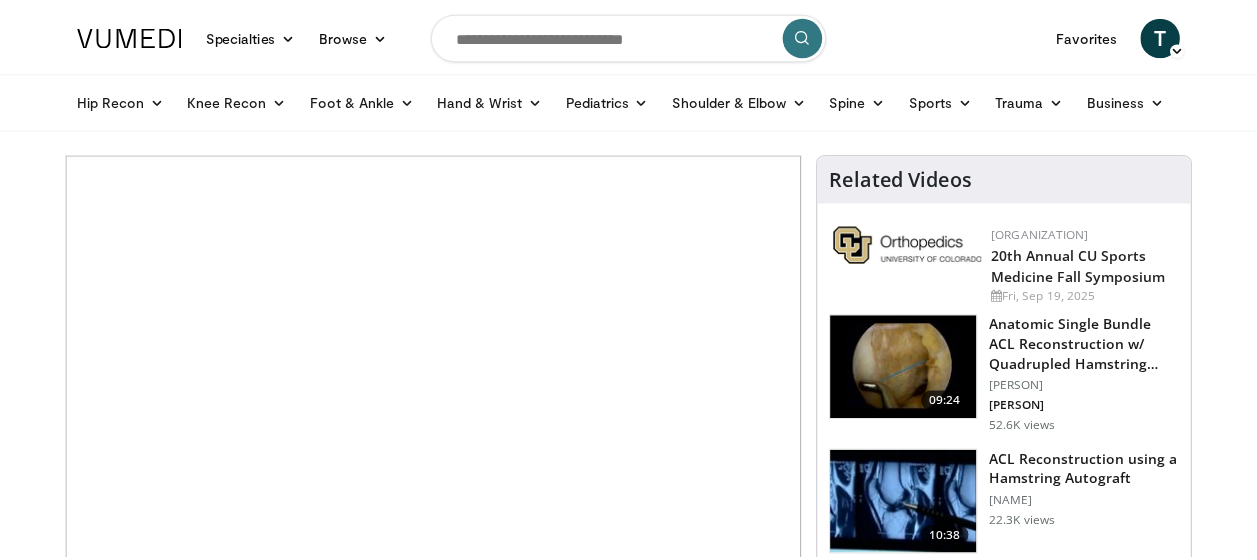 scroll, scrollTop: 0, scrollLeft: 0, axis: both 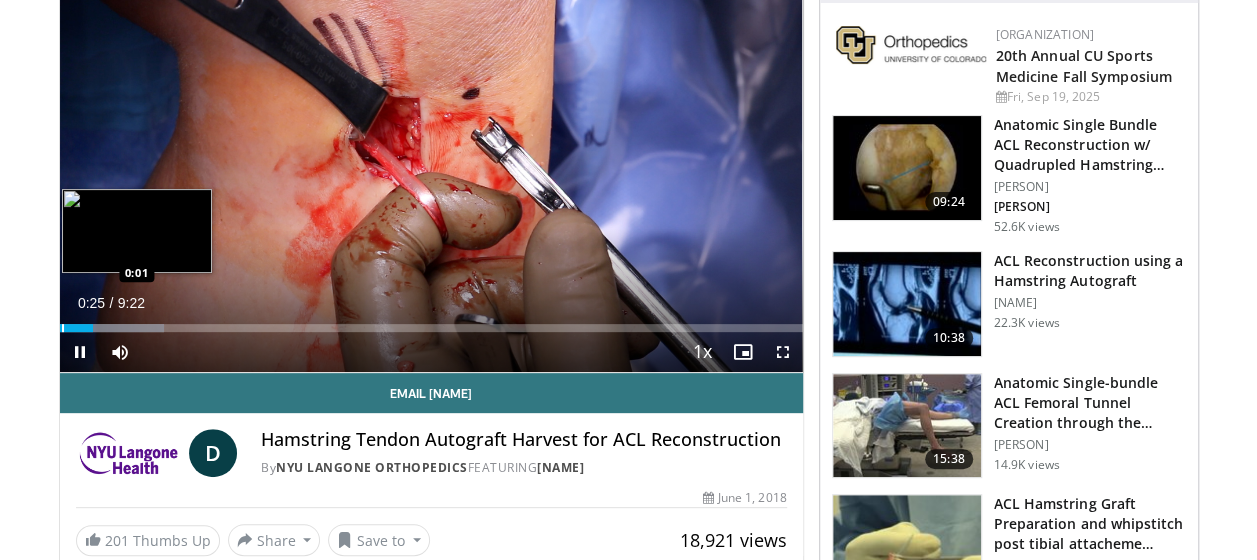 click at bounding box center [63, 328] 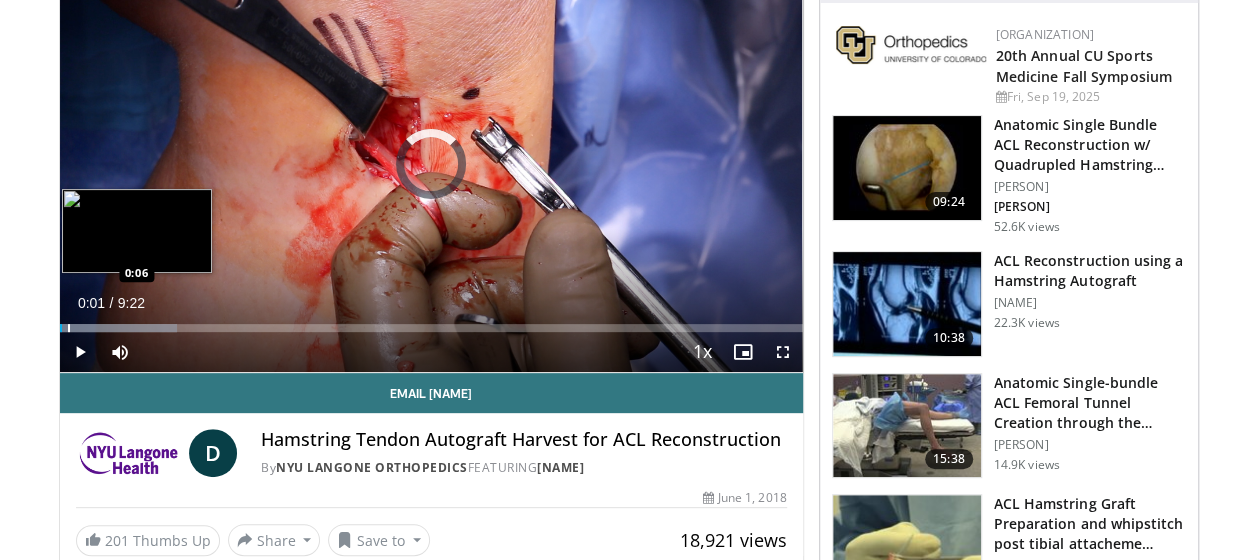 click at bounding box center (69, 328) 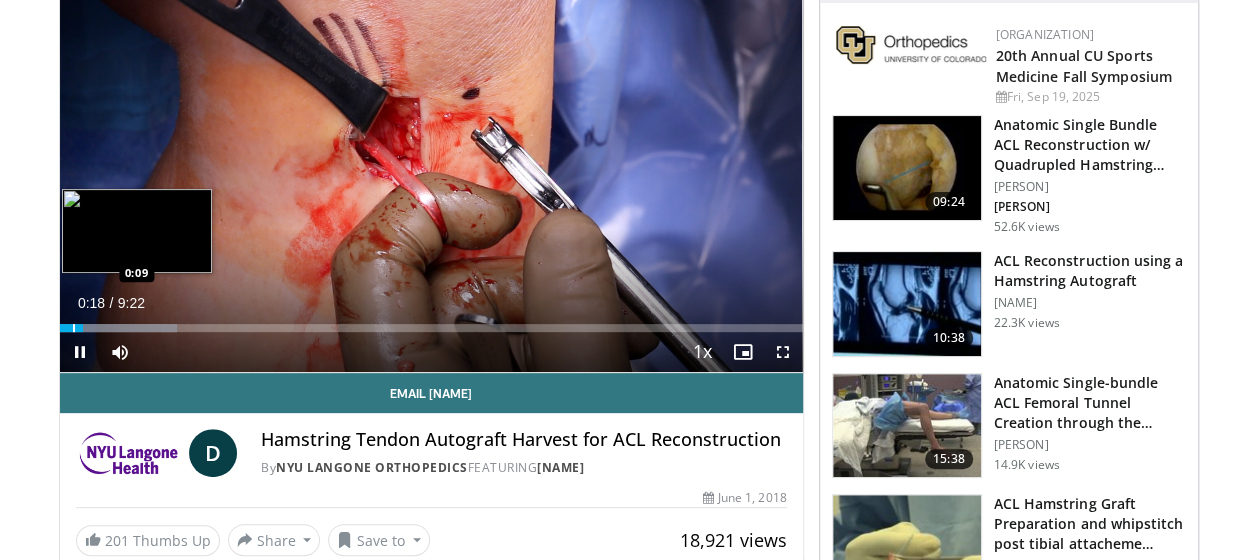 click at bounding box center (74, 328) 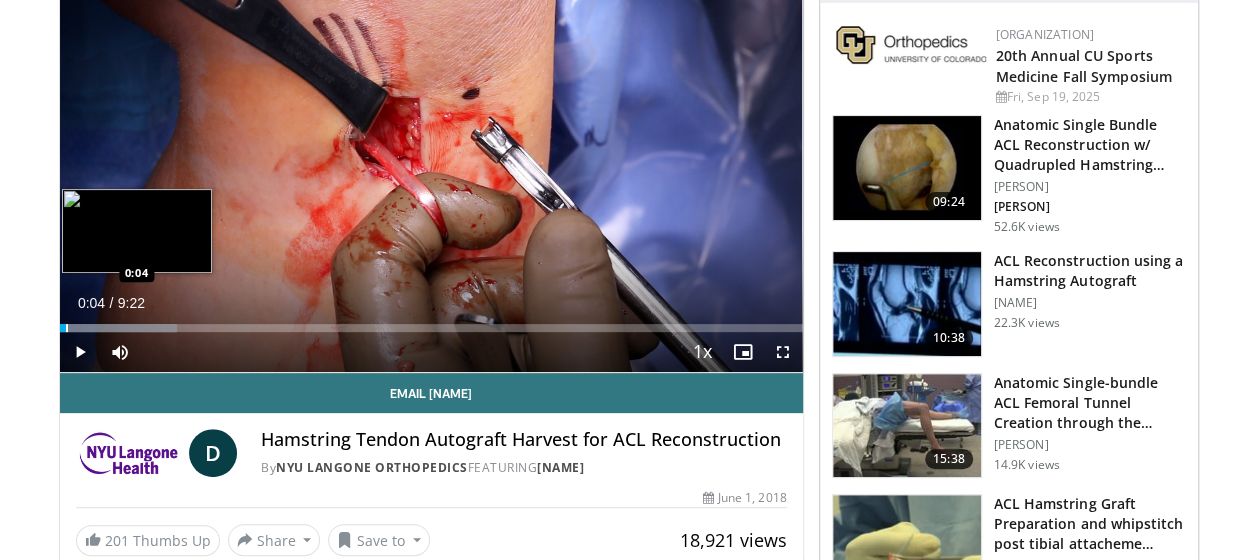 click at bounding box center [67, 328] 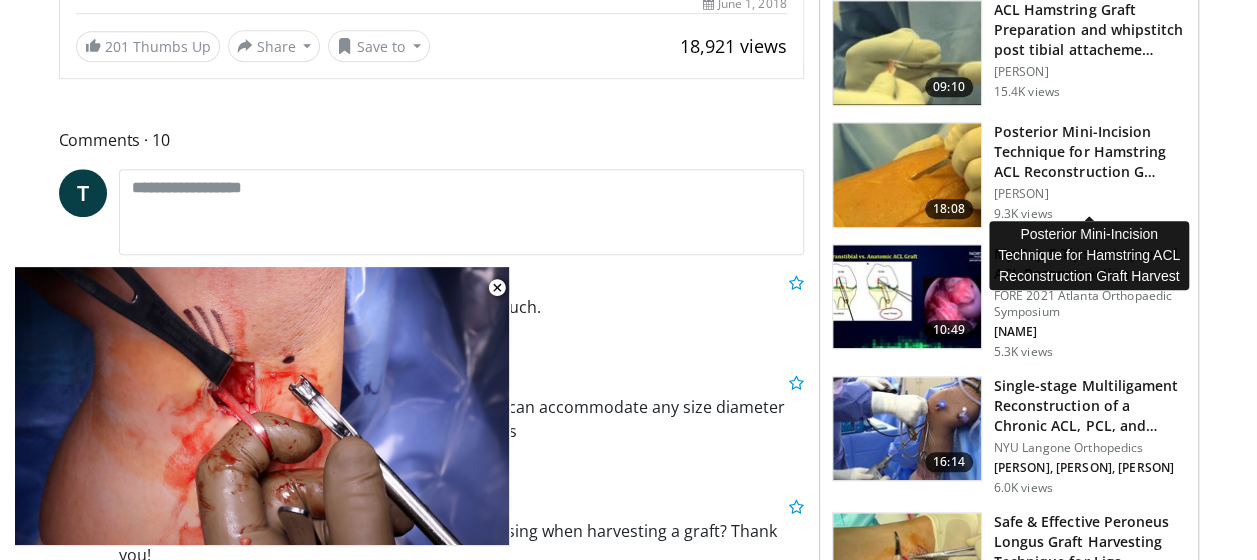 scroll, scrollTop: 700, scrollLeft: 0, axis: vertical 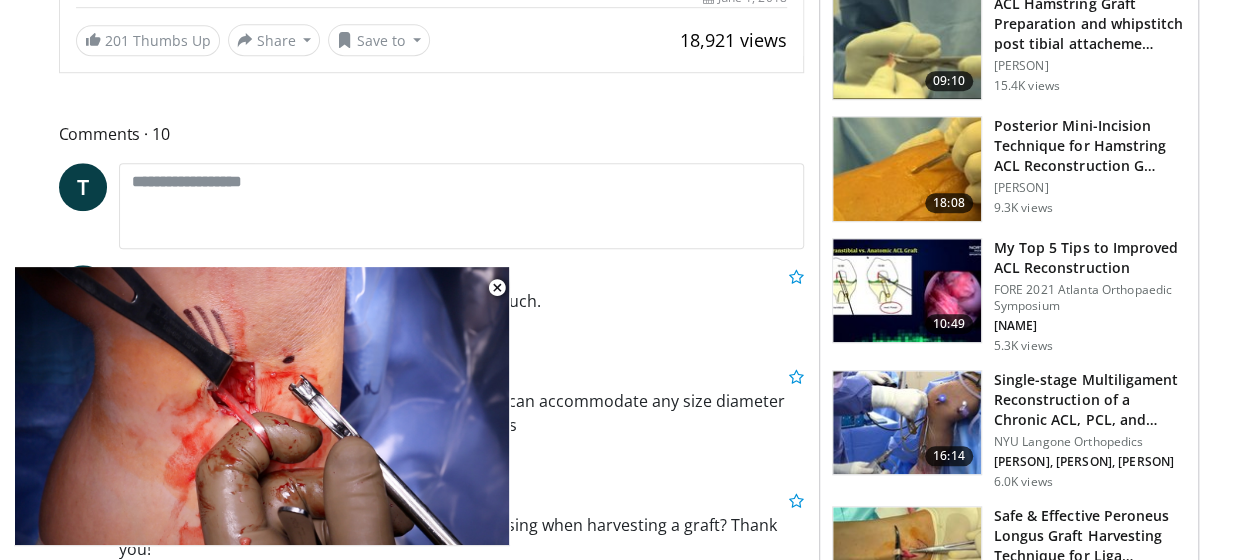 click on "My Top 5 Tips to Improved ACL Reconstruction" at bounding box center (1090, 258) 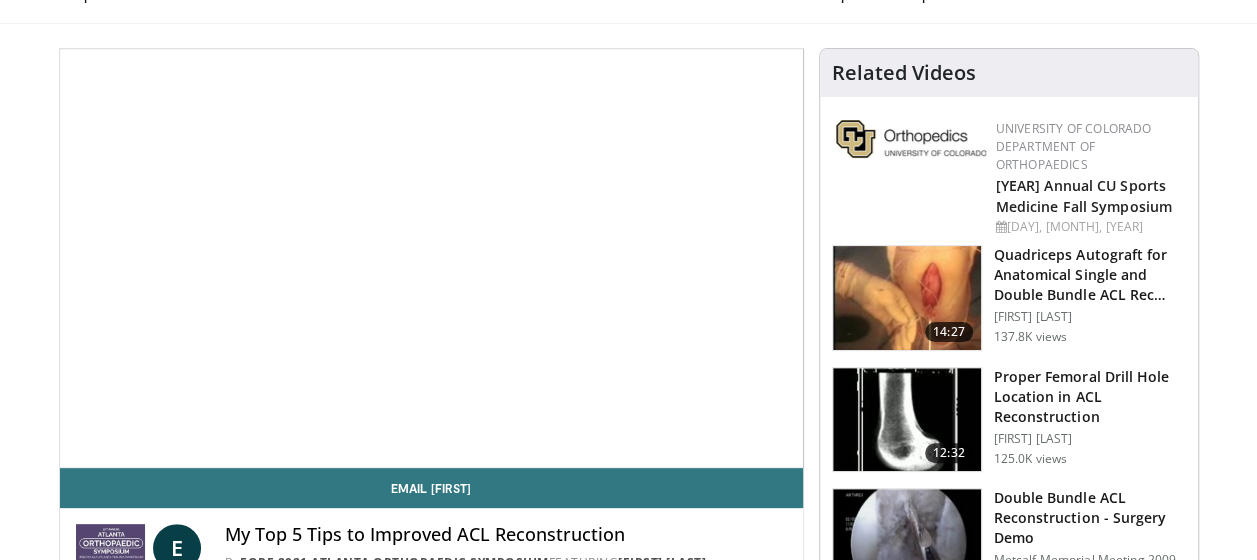scroll, scrollTop: 200, scrollLeft: 0, axis: vertical 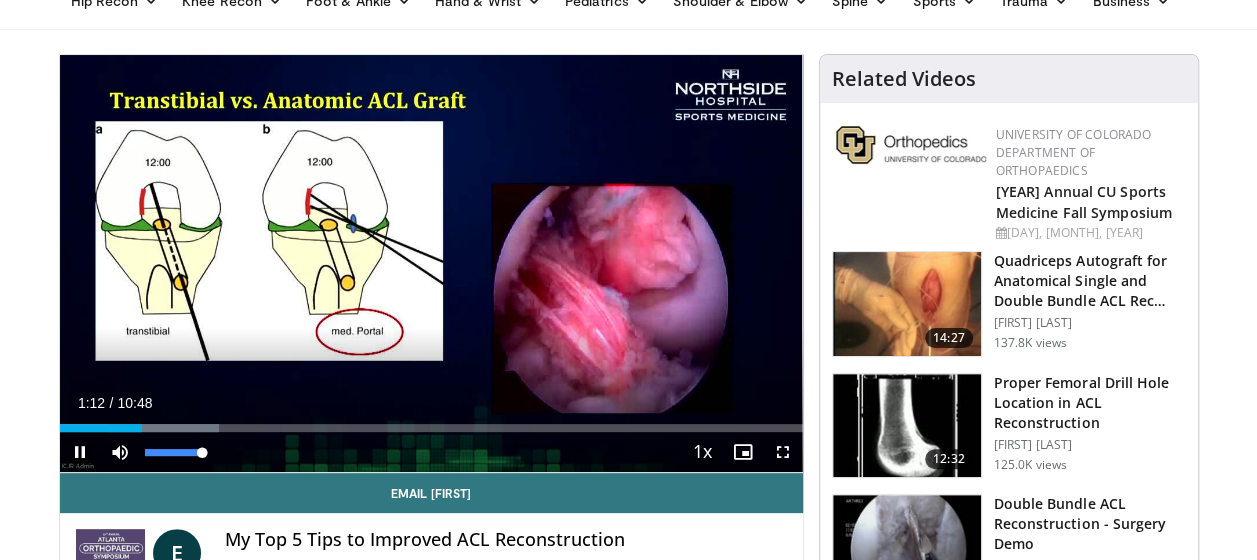 click on "Mute 100%" at bounding box center (170, 452) 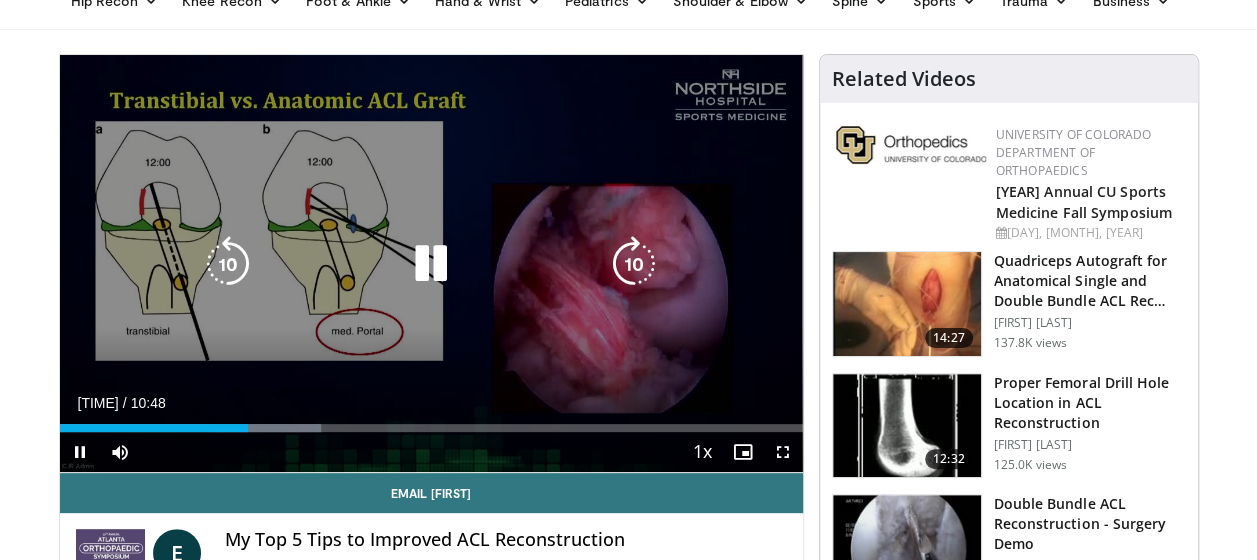 click at bounding box center [431, 264] 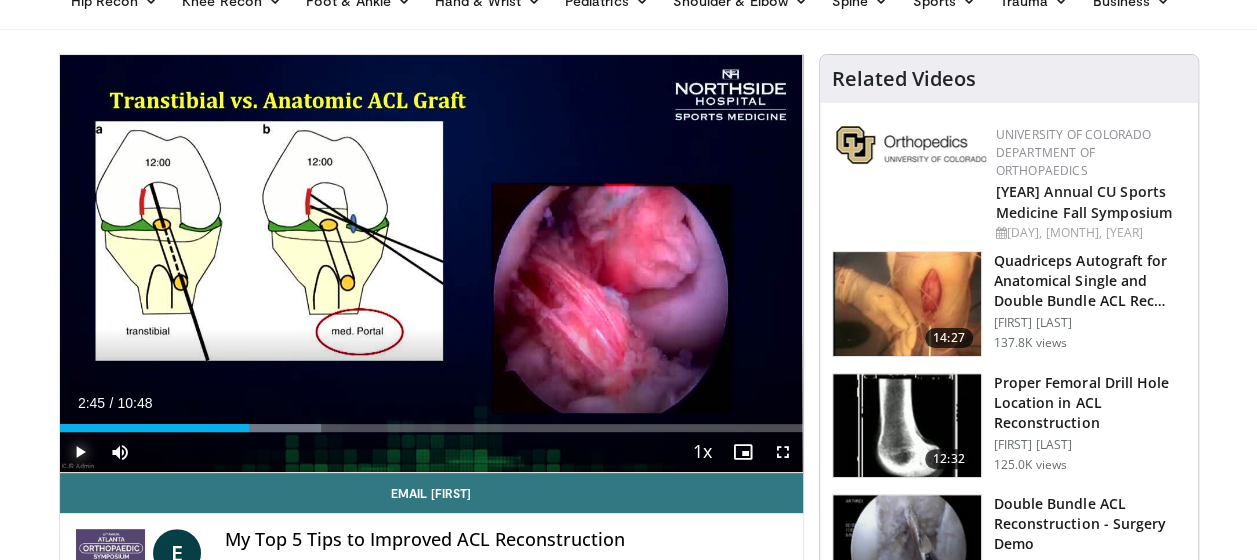 click at bounding box center [80, 452] 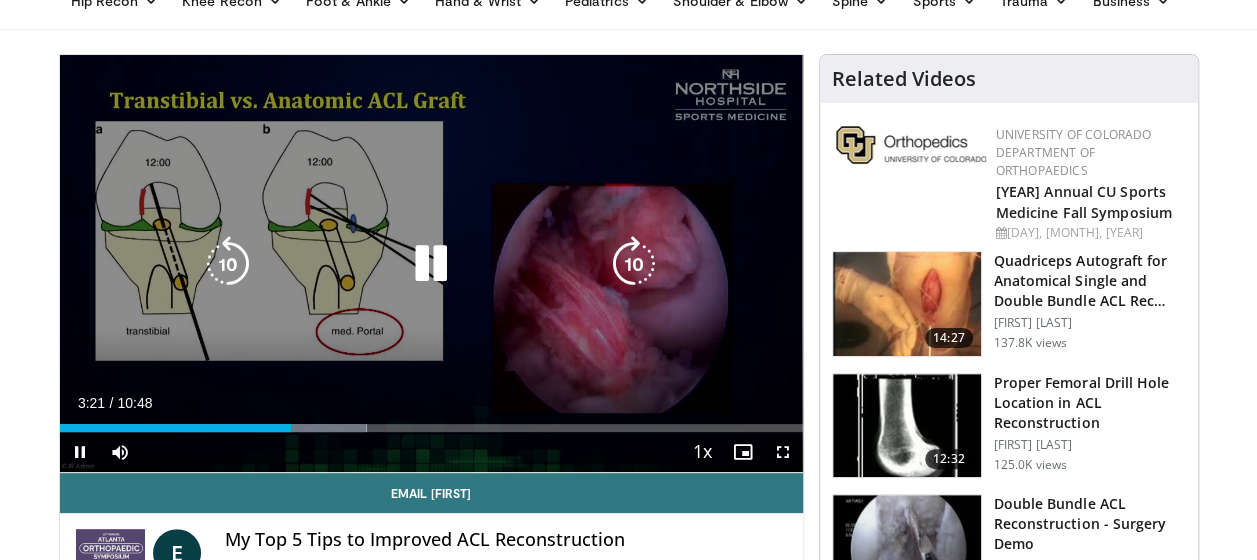 click at bounding box center [431, 264] 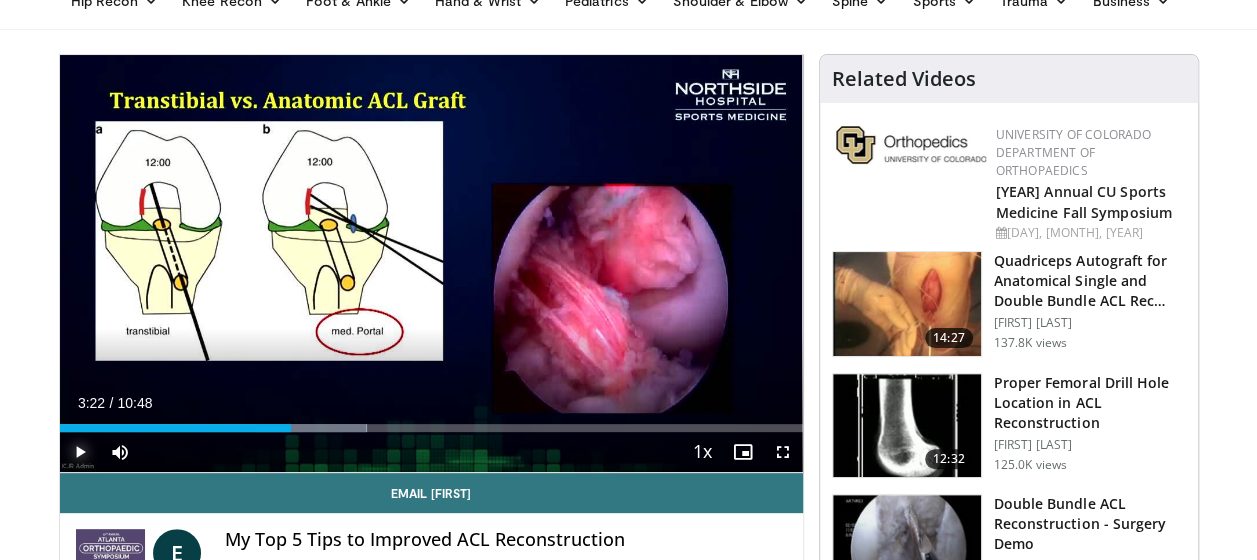 click at bounding box center (80, 452) 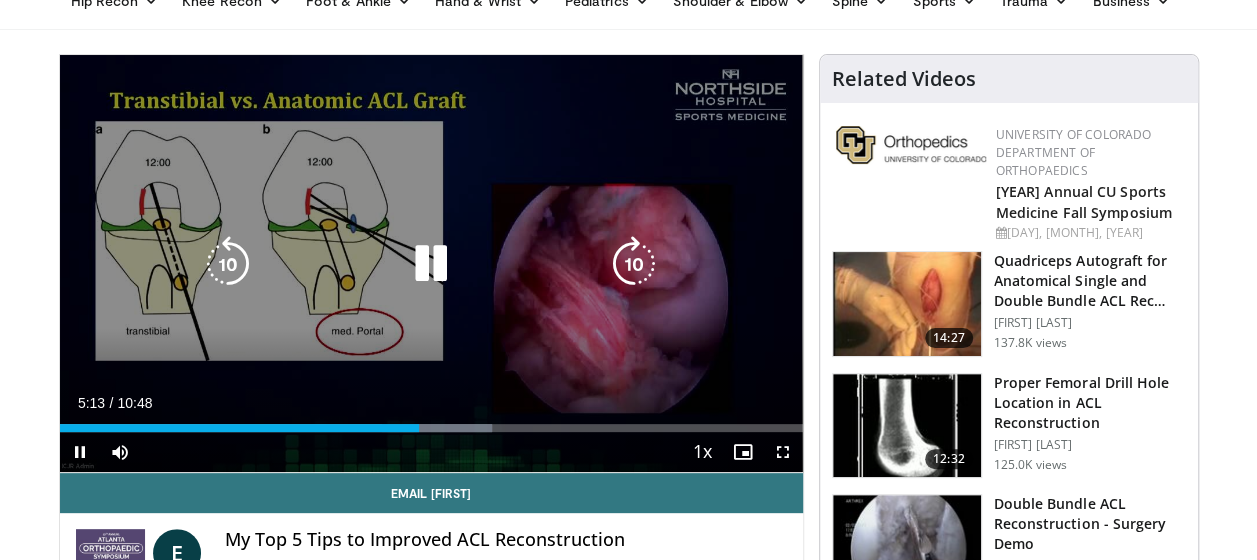 click at bounding box center (431, 264) 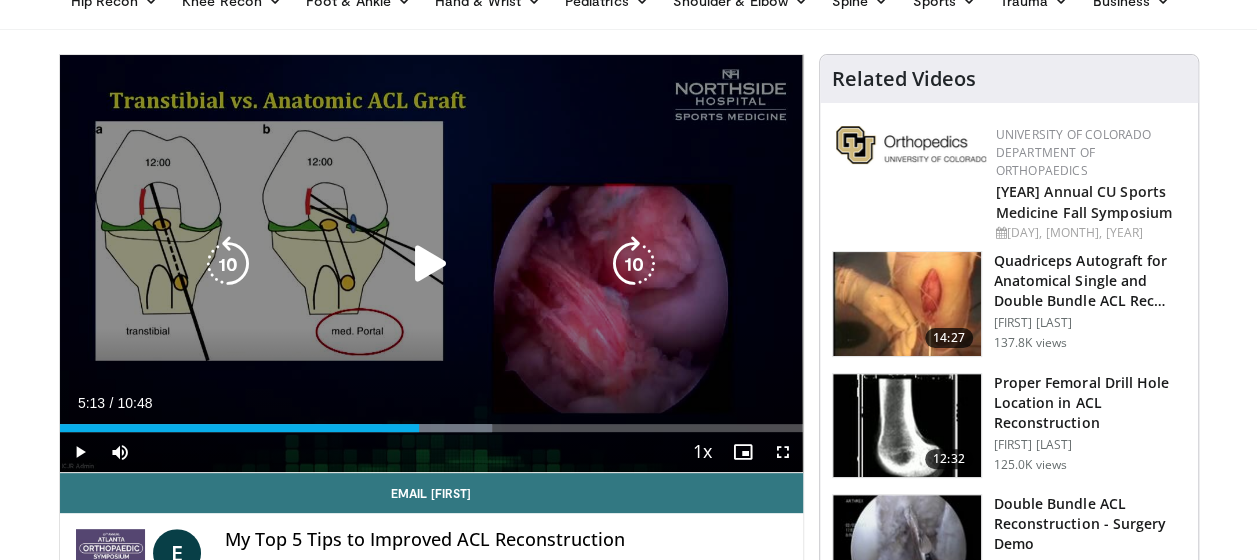click at bounding box center (431, 264) 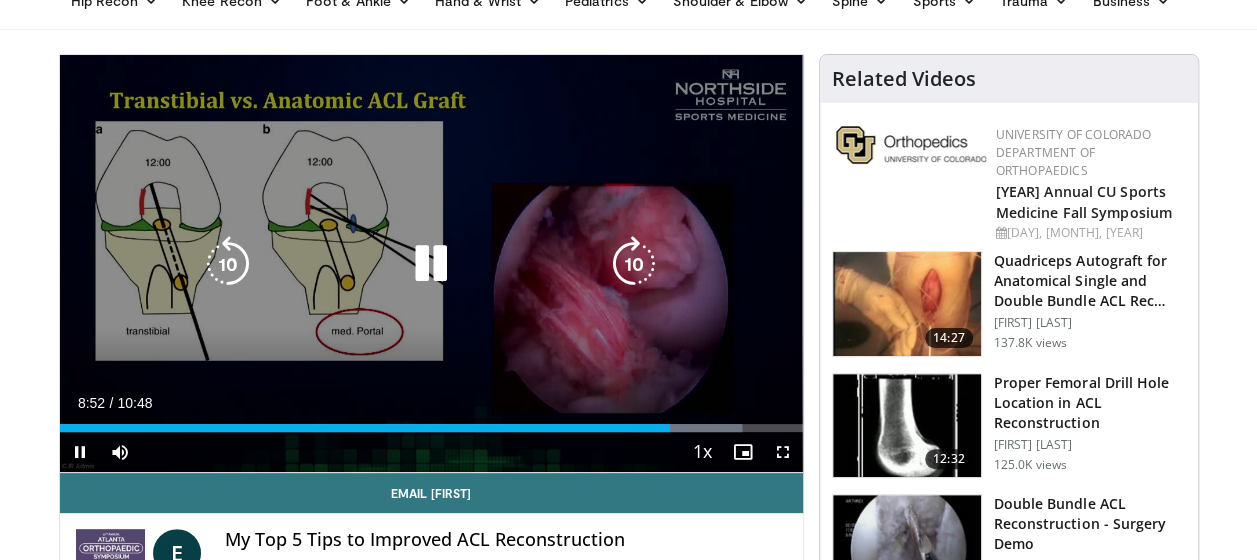 click at bounding box center (431, 264) 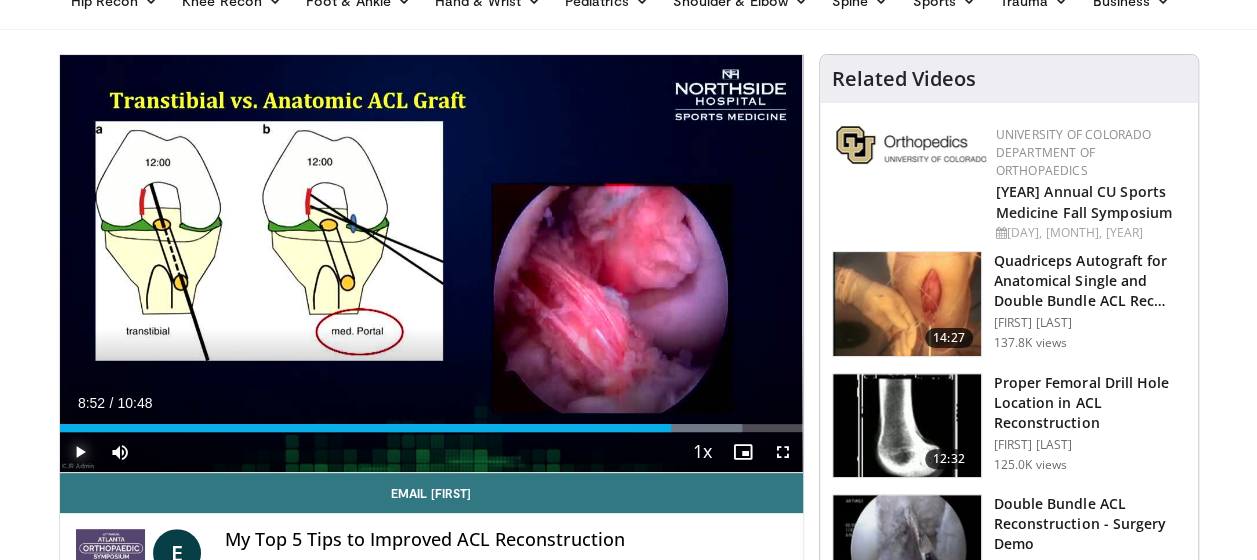 click at bounding box center [80, 452] 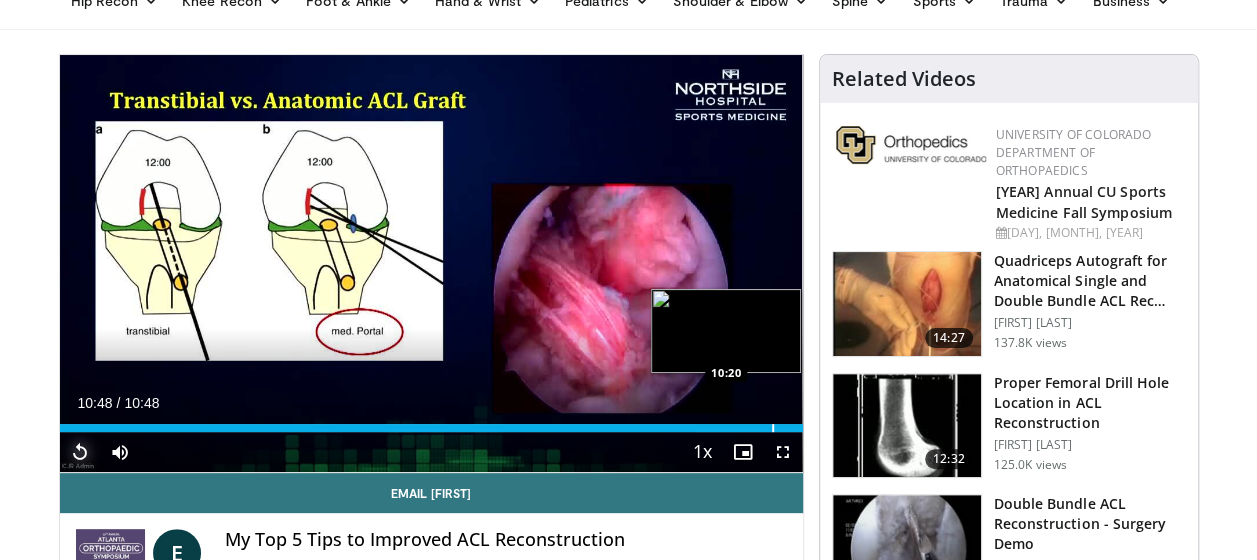 click at bounding box center [773, 428] 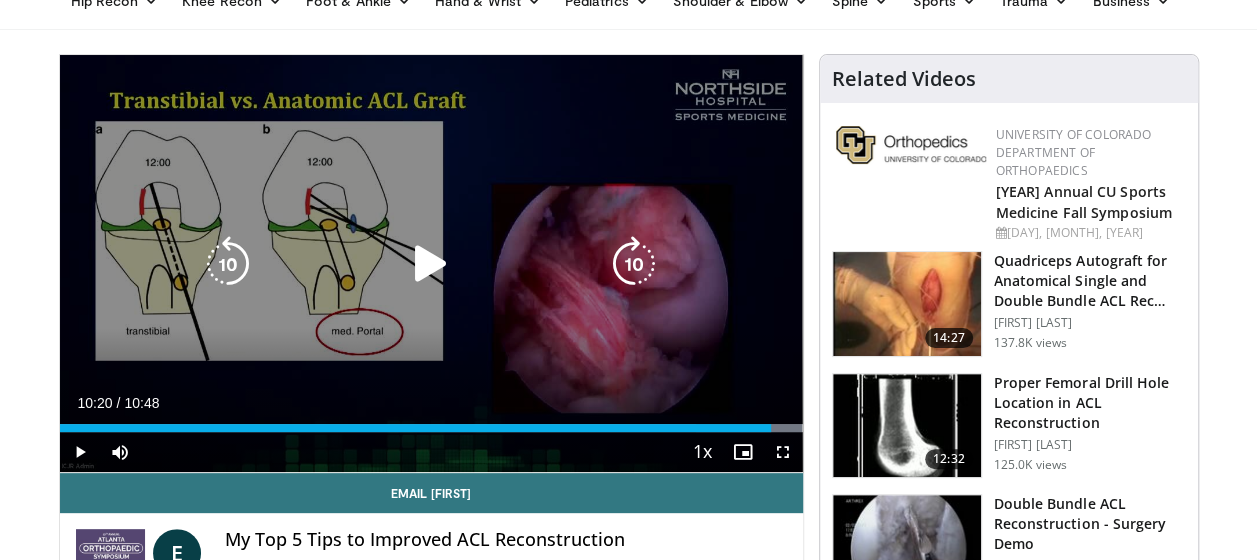 click at bounding box center [431, 264] 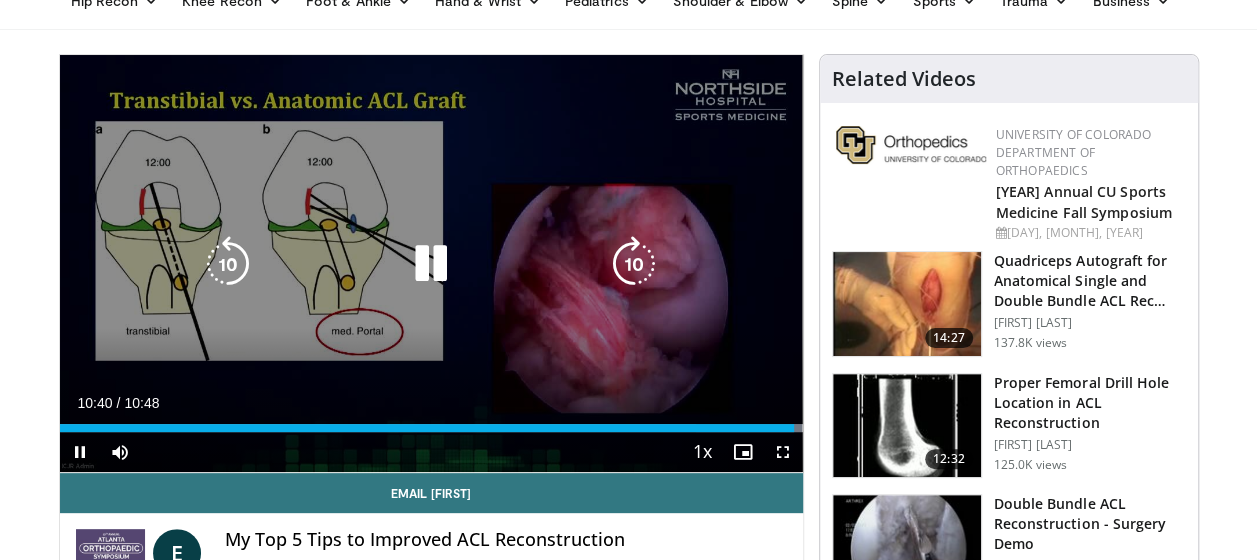 click at bounding box center [431, 264] 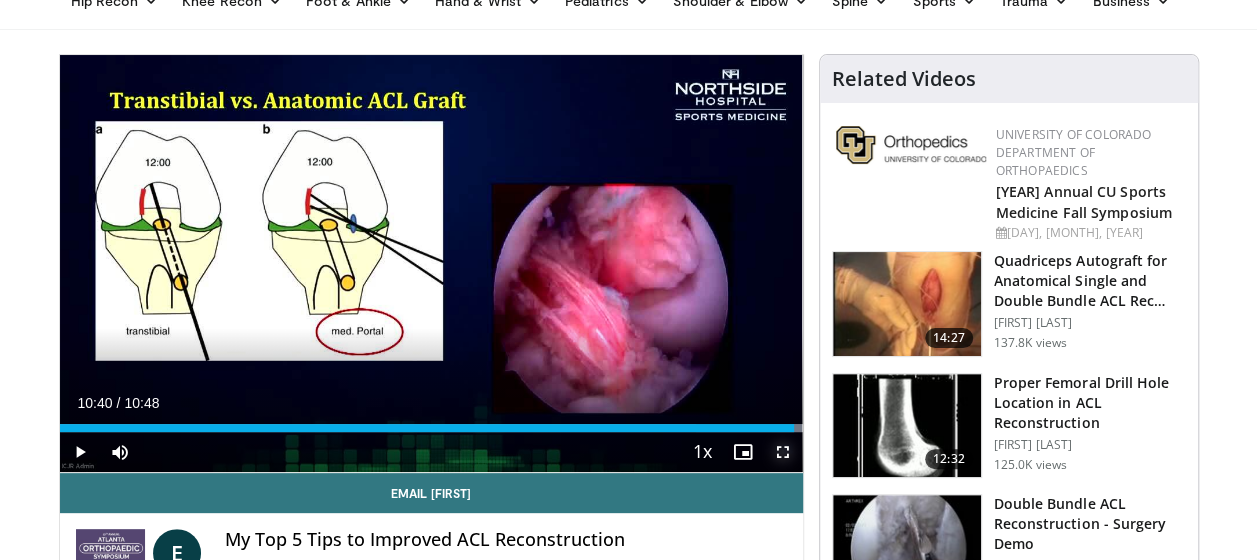 drag, startPoint x: 776, startPoint y: 450, endPoint x: 780, endPoint y: 558, distance: 108.07405 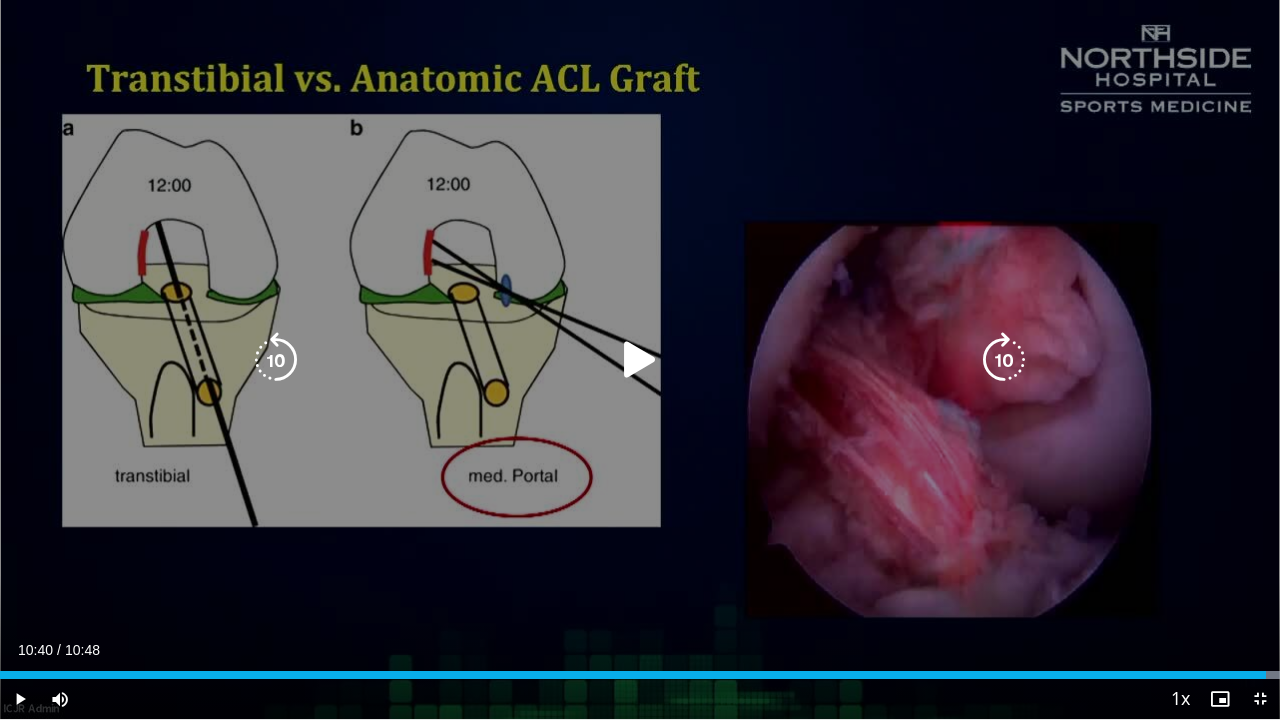 click on "10 seconds
Tap to unmute" at bounding box center [640, 359] 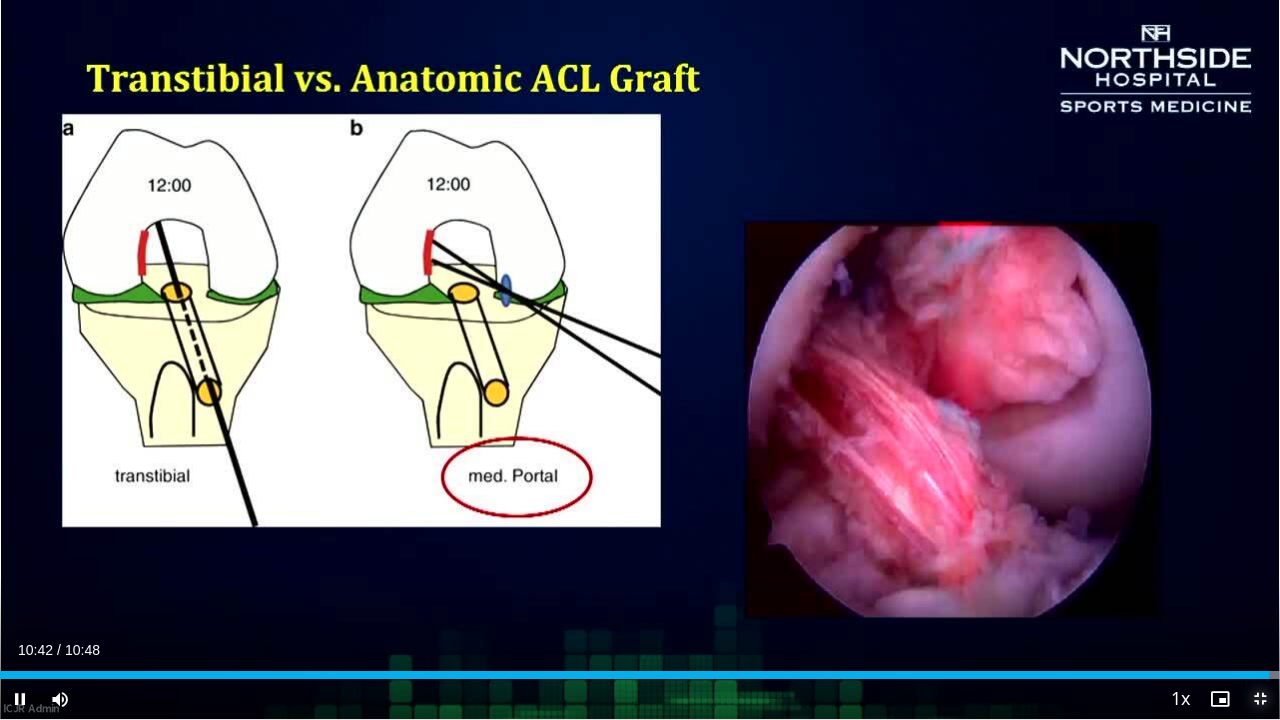 click at bounding box center (1260, 699) 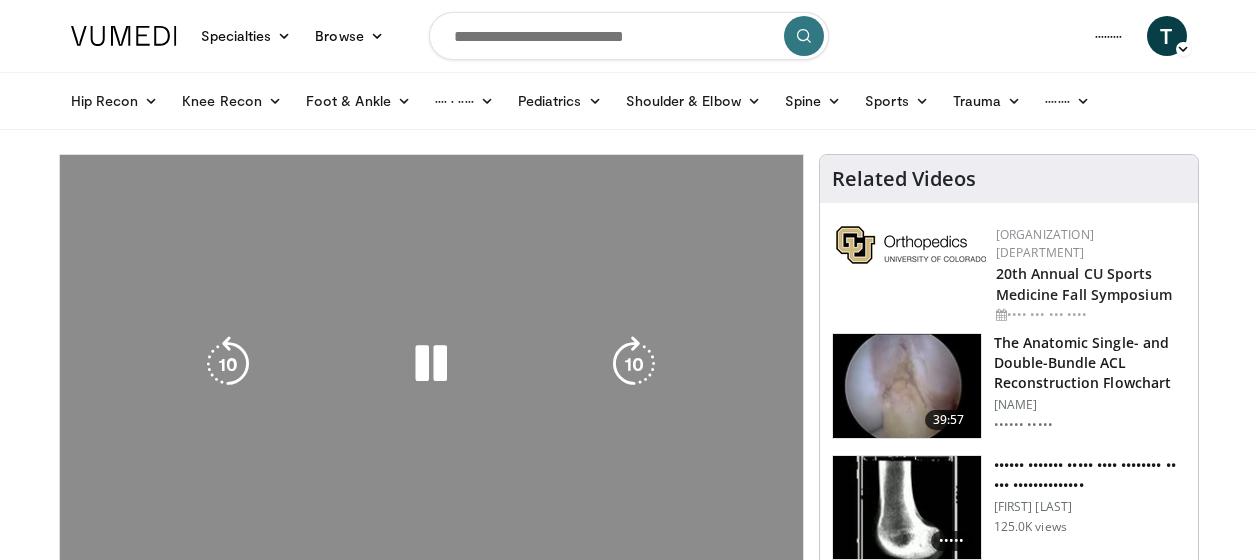 scroll, scrollTop: 0, scrollLeft: 0, axis: both 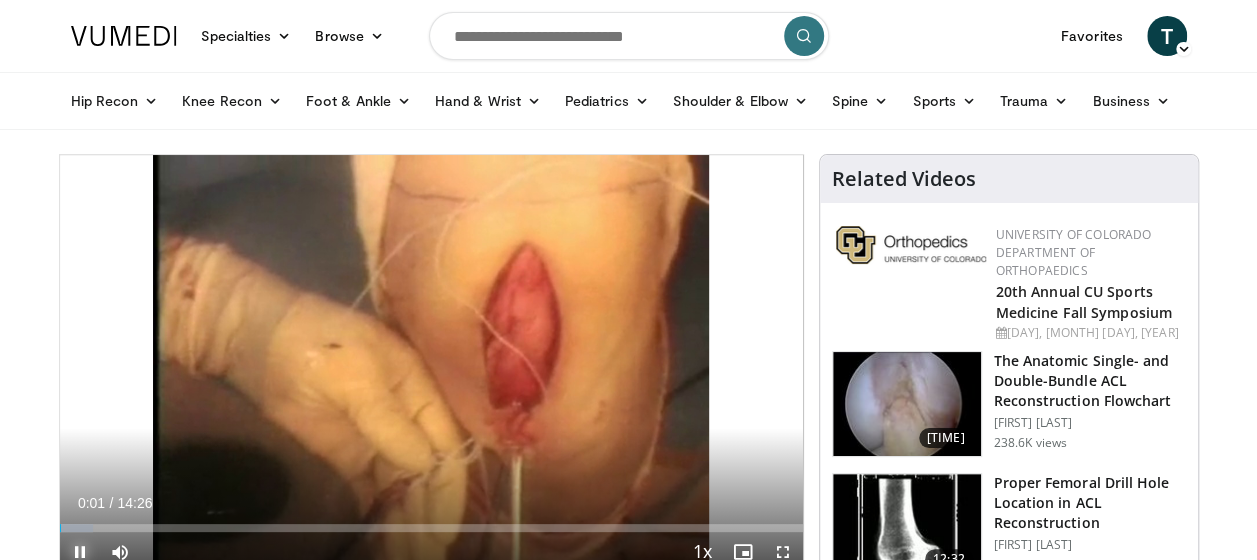 click at bounding box center [80, 552] 